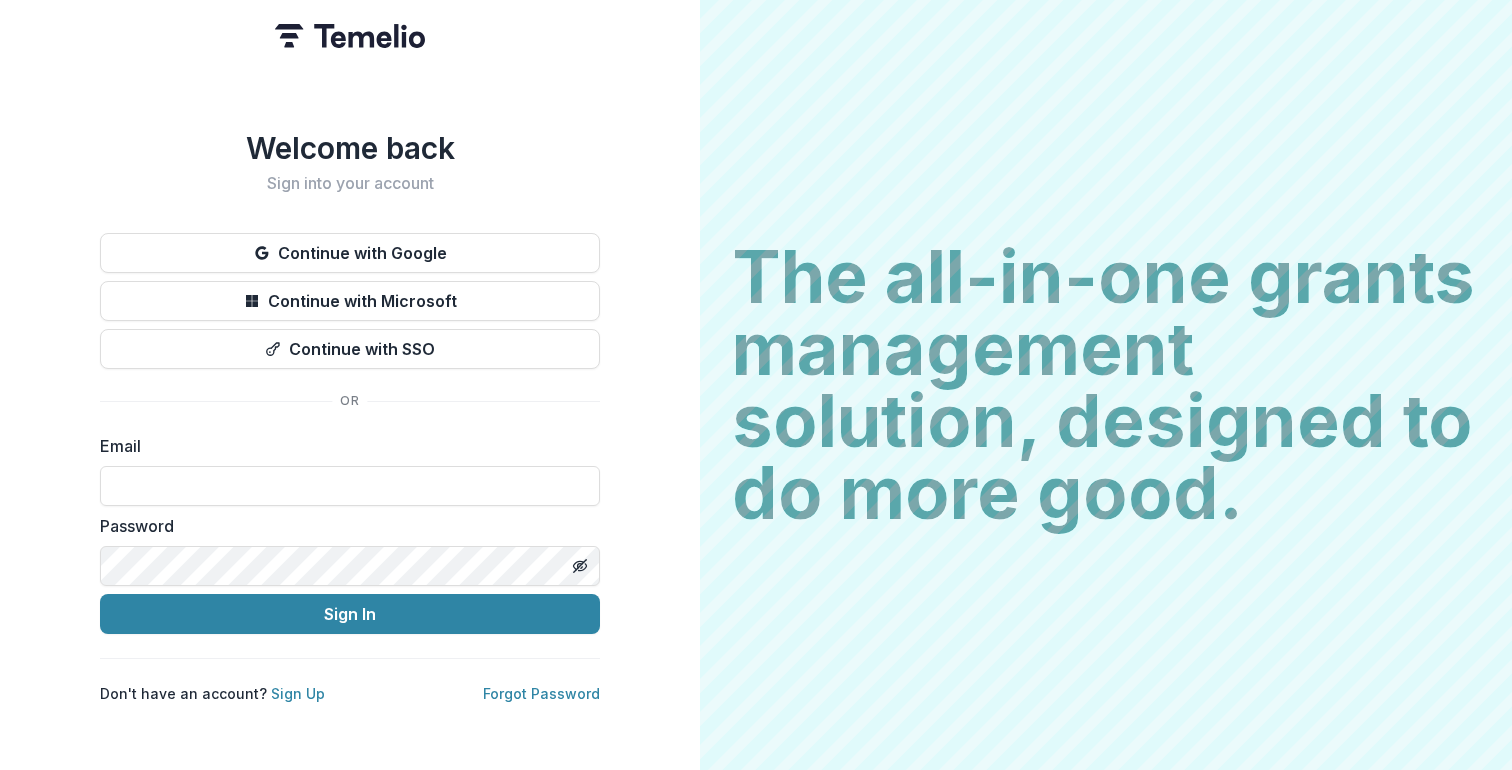 scroll, scrollTop: 0, scrollLeft: 0, axis: both 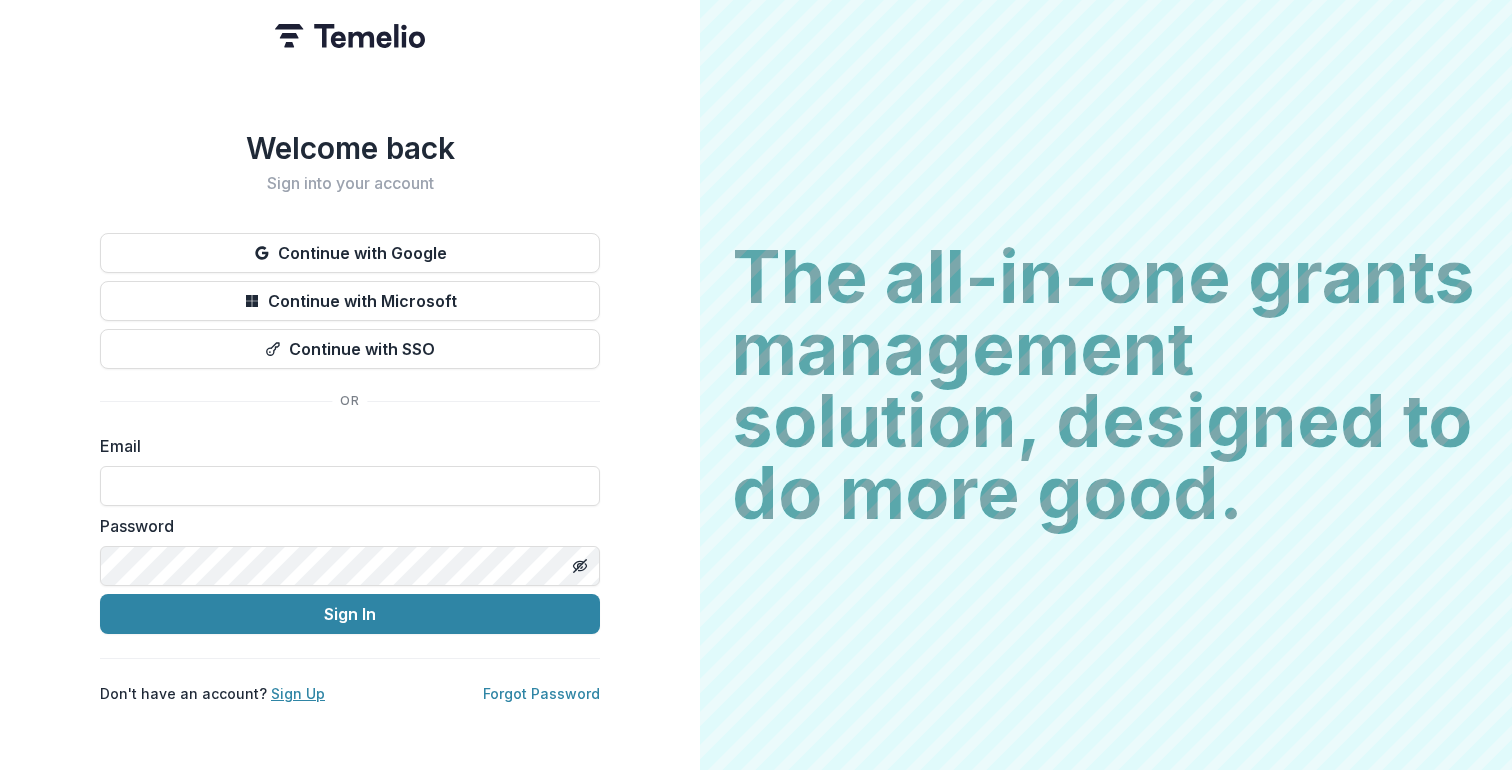 click on "Sign Up" at bounding box center [298, 693] 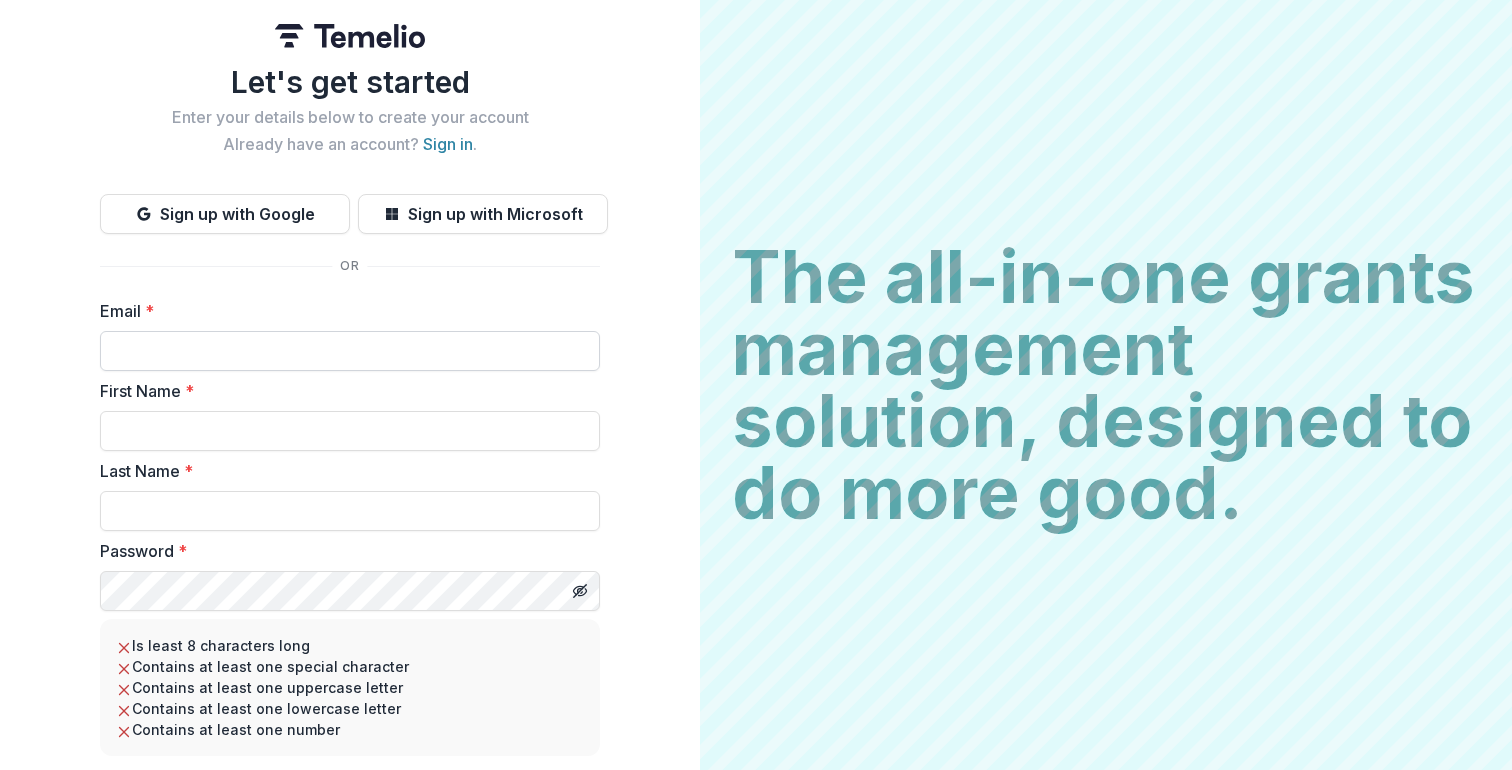 click on "Email *" at bounding box center (350, 351) 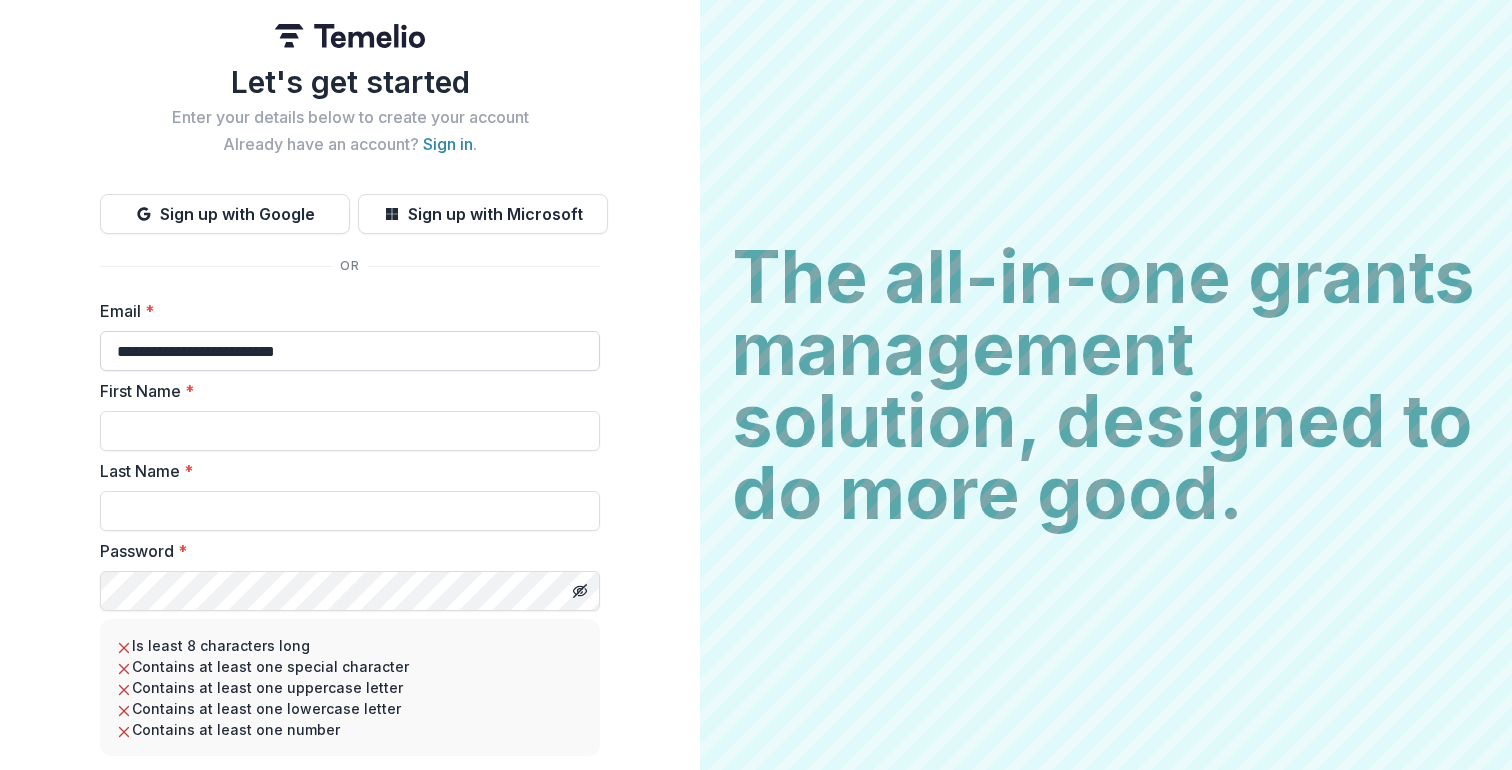 type on "**********" 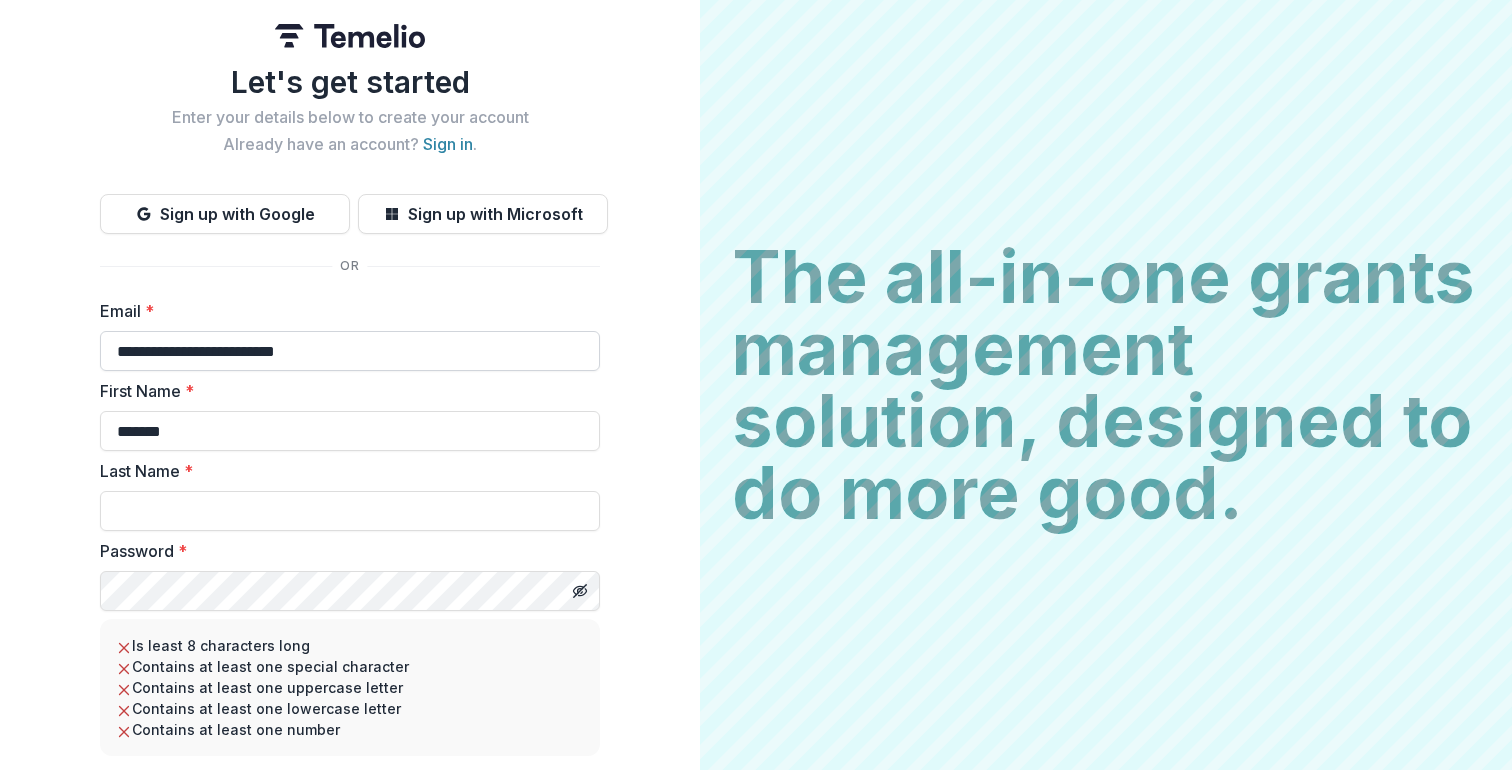 type on "*******" 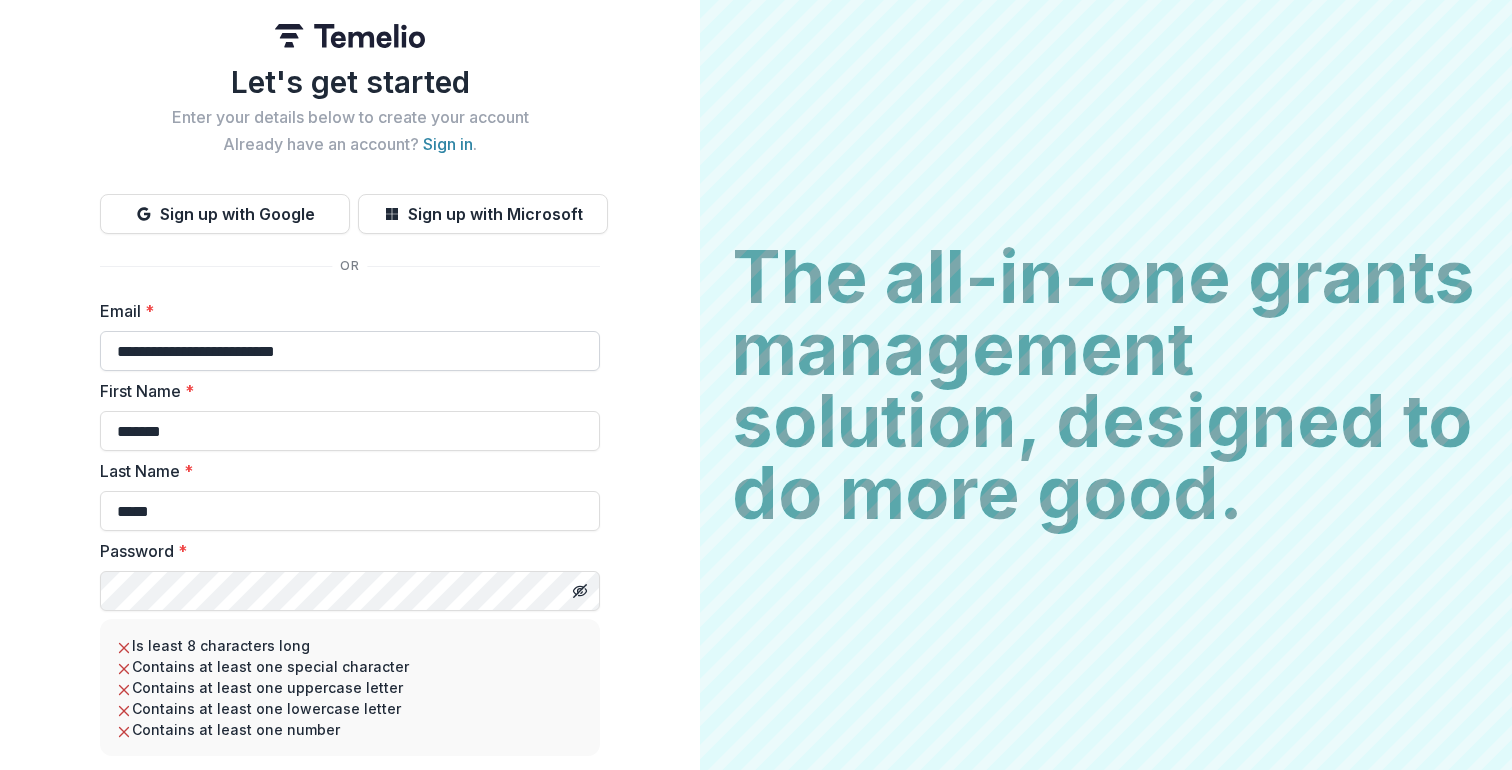 type on "*****" 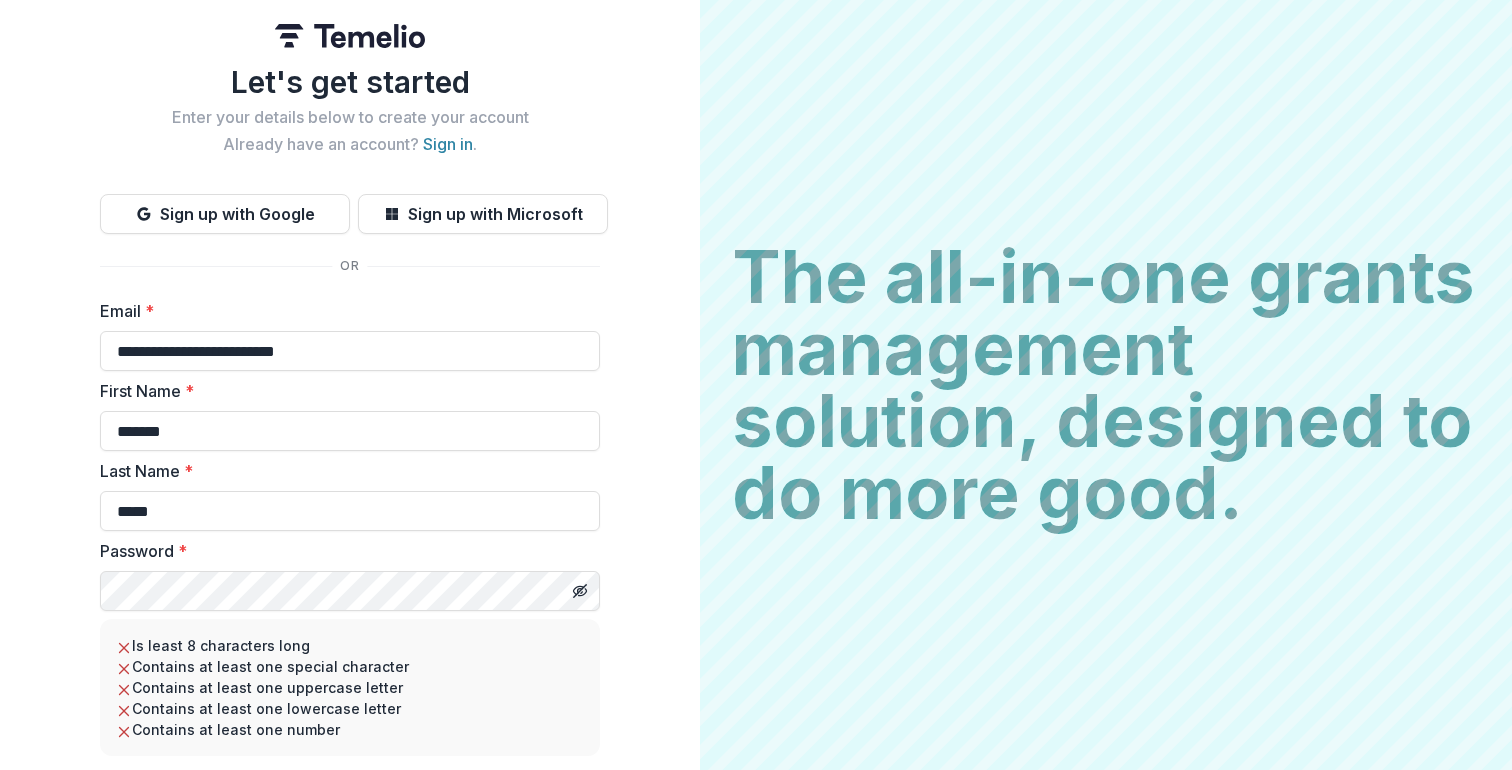 click 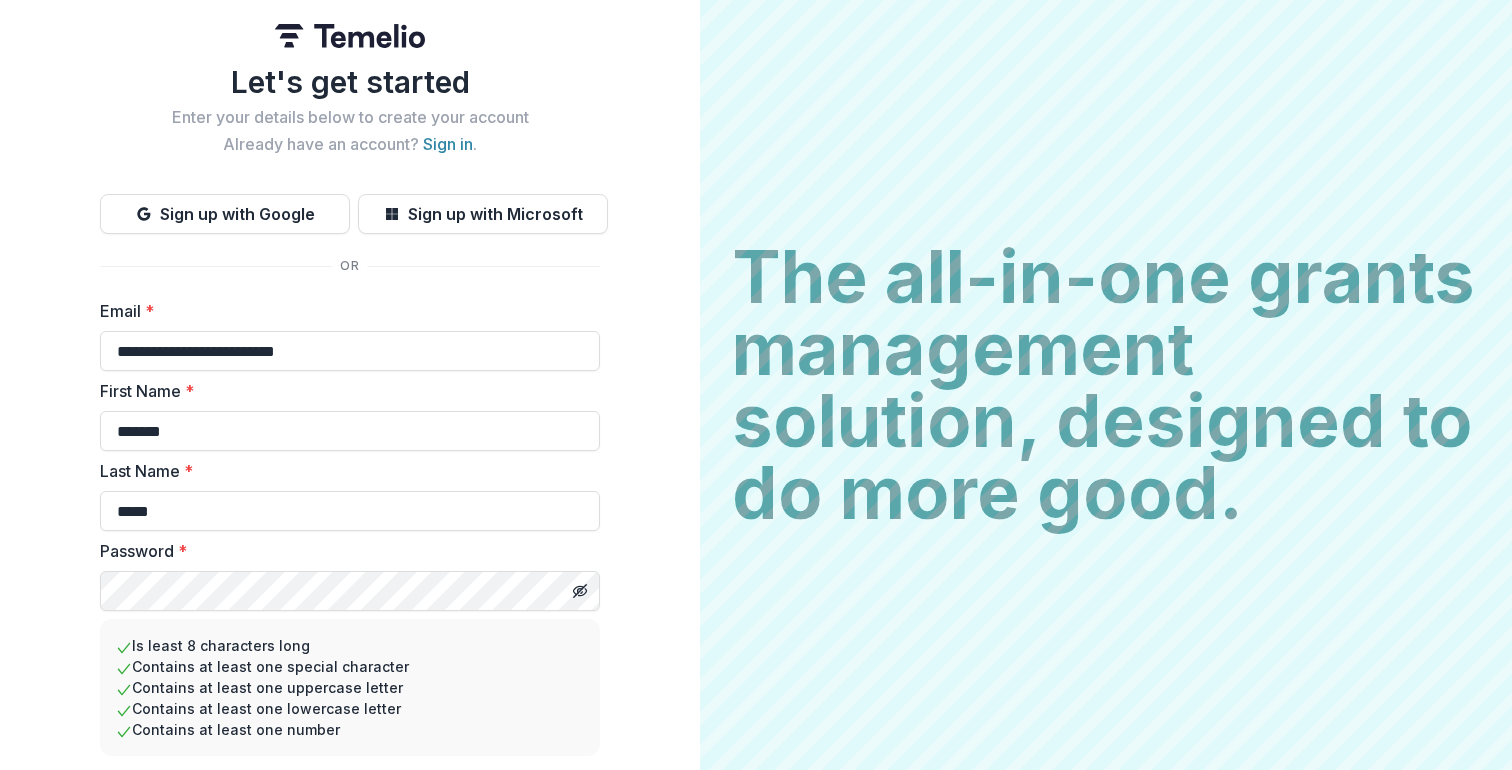 scroll, scrollTop: 138, scrollLeft: 0, axis: vertical 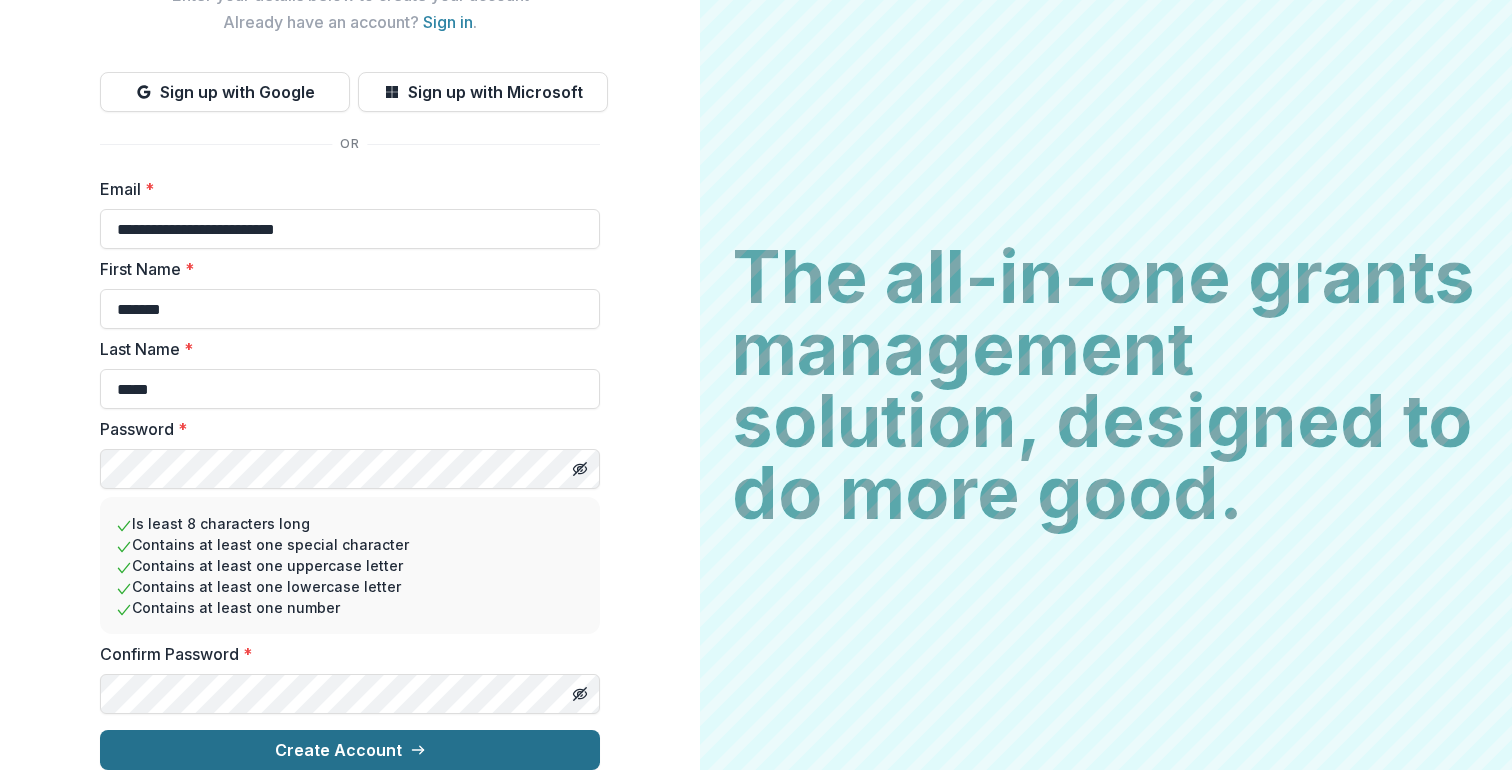 click on "Create Account" at bounding box center [350, 750] 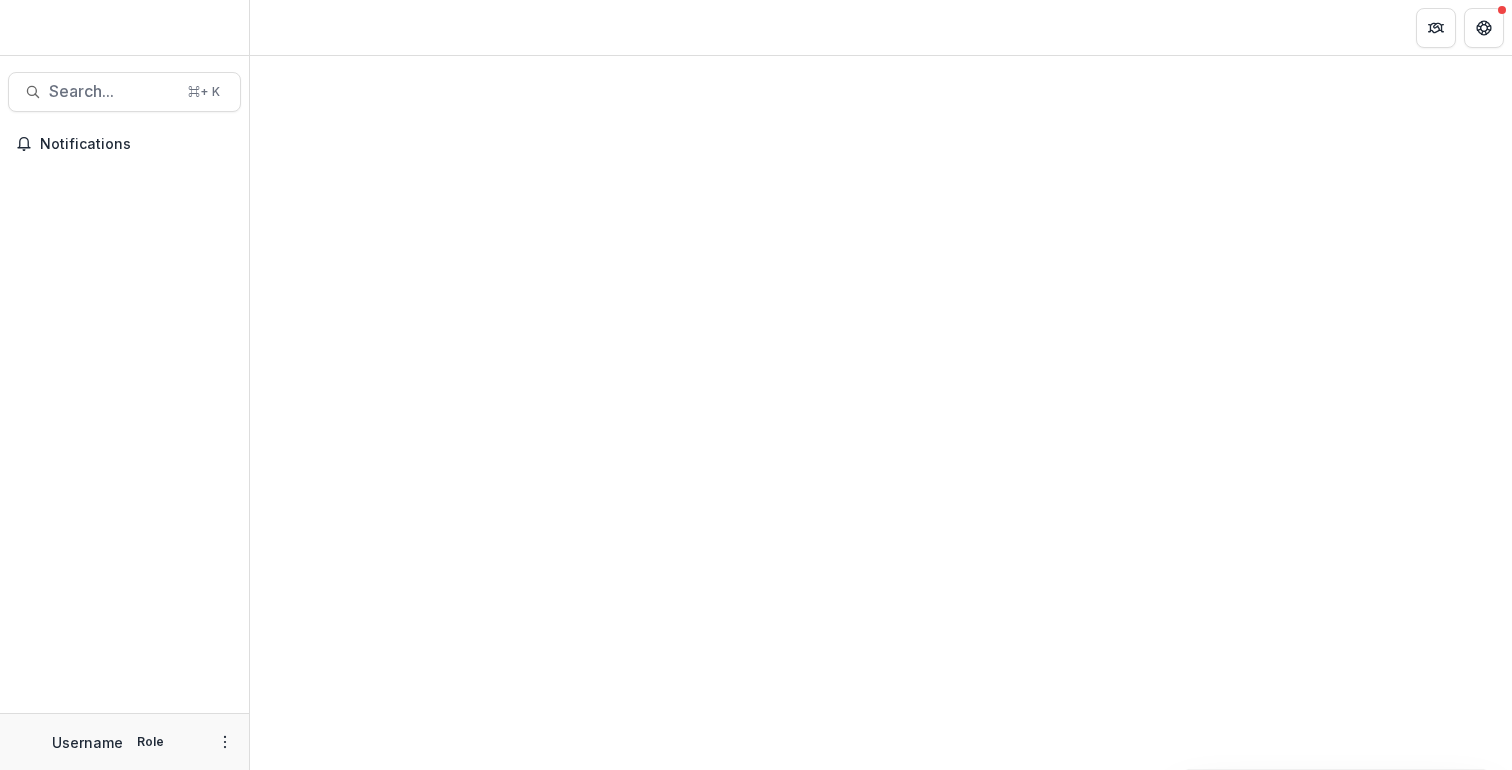 scroll, scrollTop: 0, scrollLeft: 0, axis: both 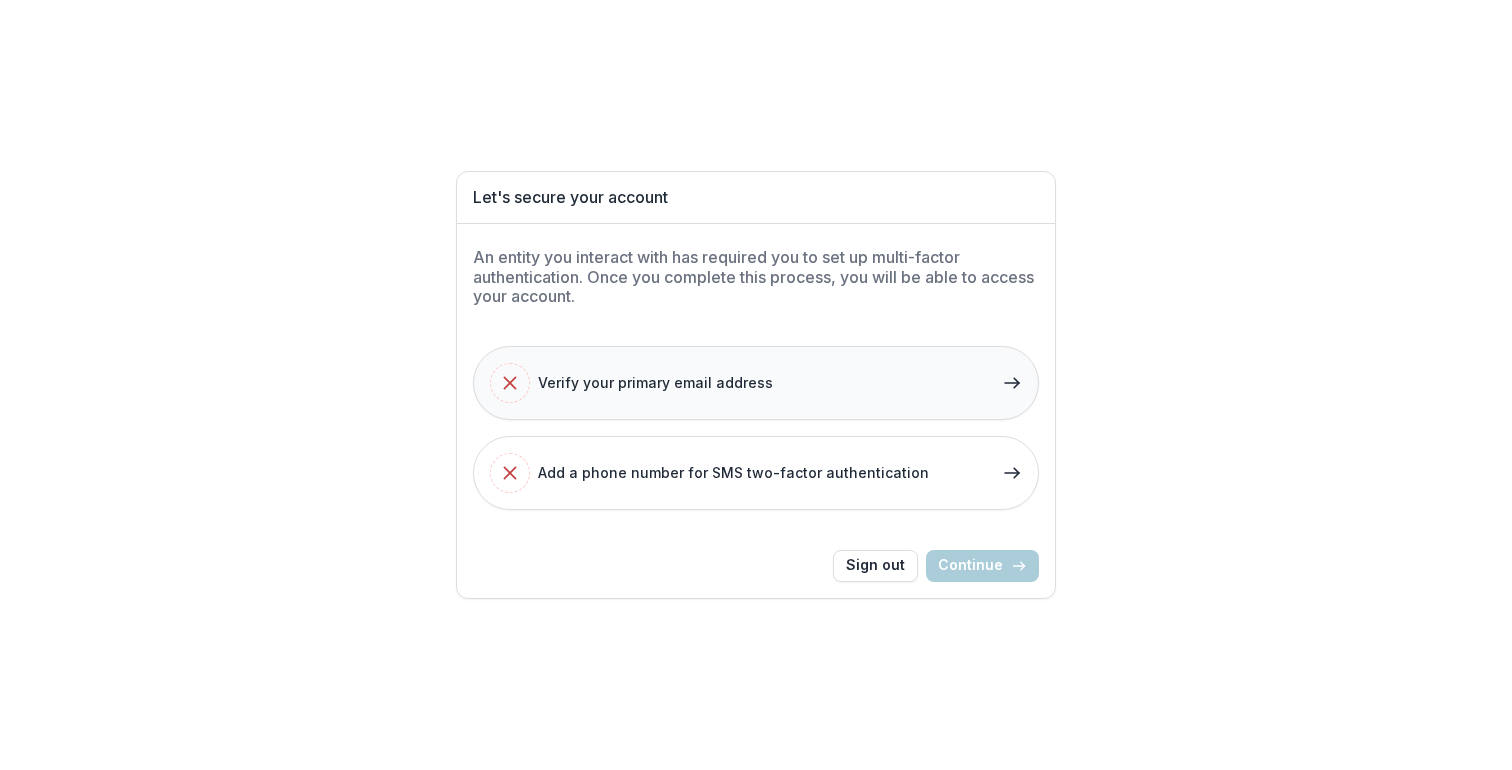 click on "Verify your primary email address" at bounding box center (655, 382) 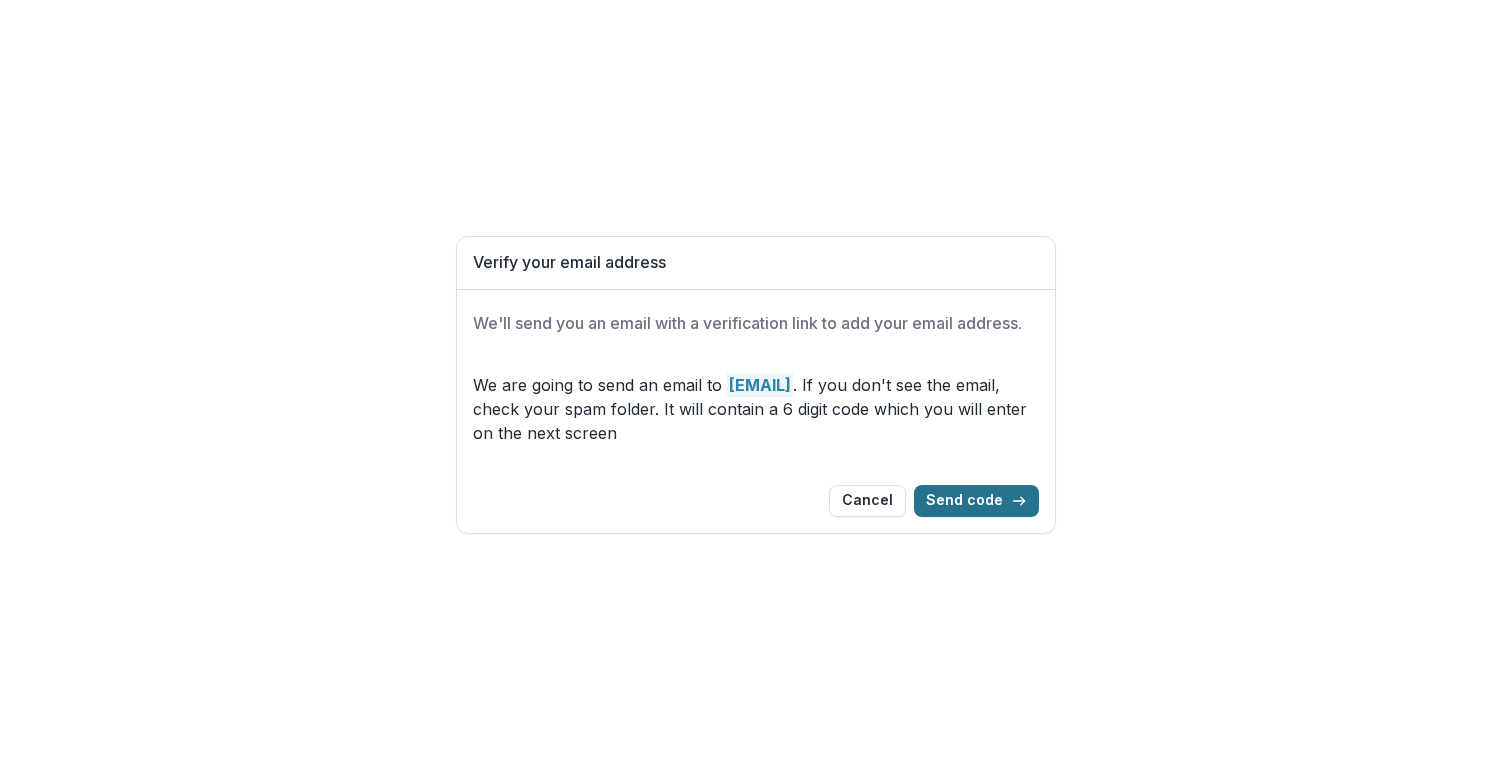 click on "Send code" at bounding box center [976, 501] 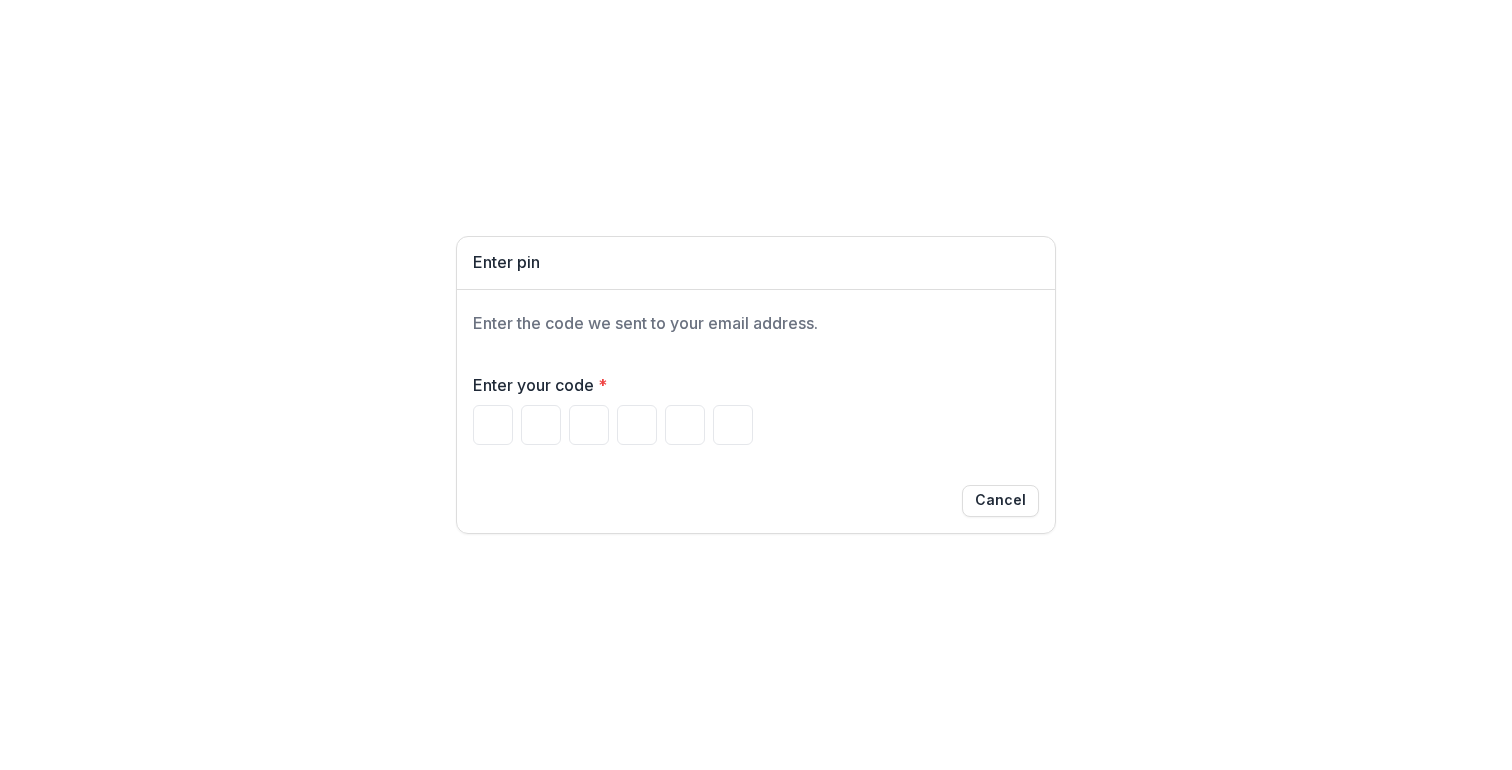 type on "*" 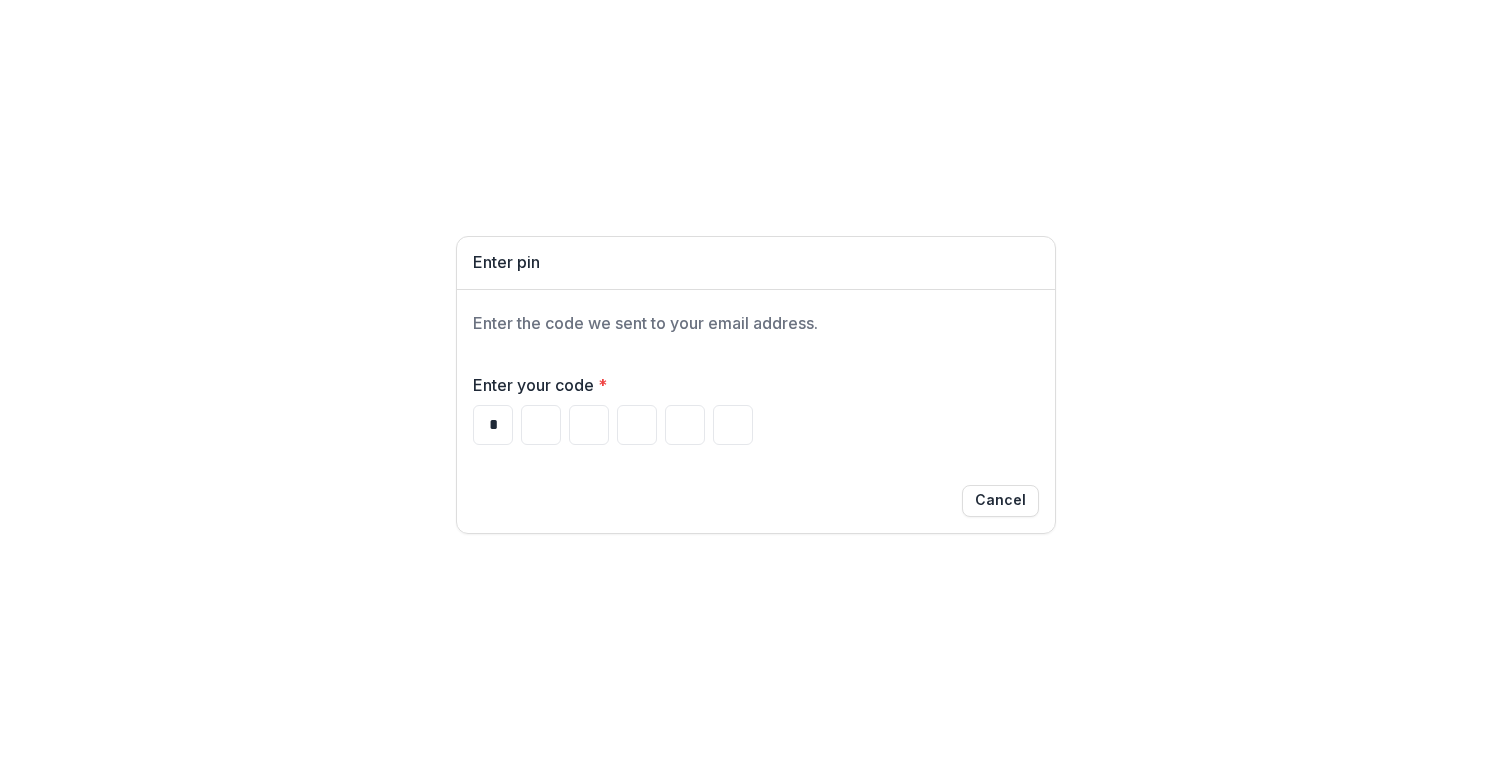 type on "*" 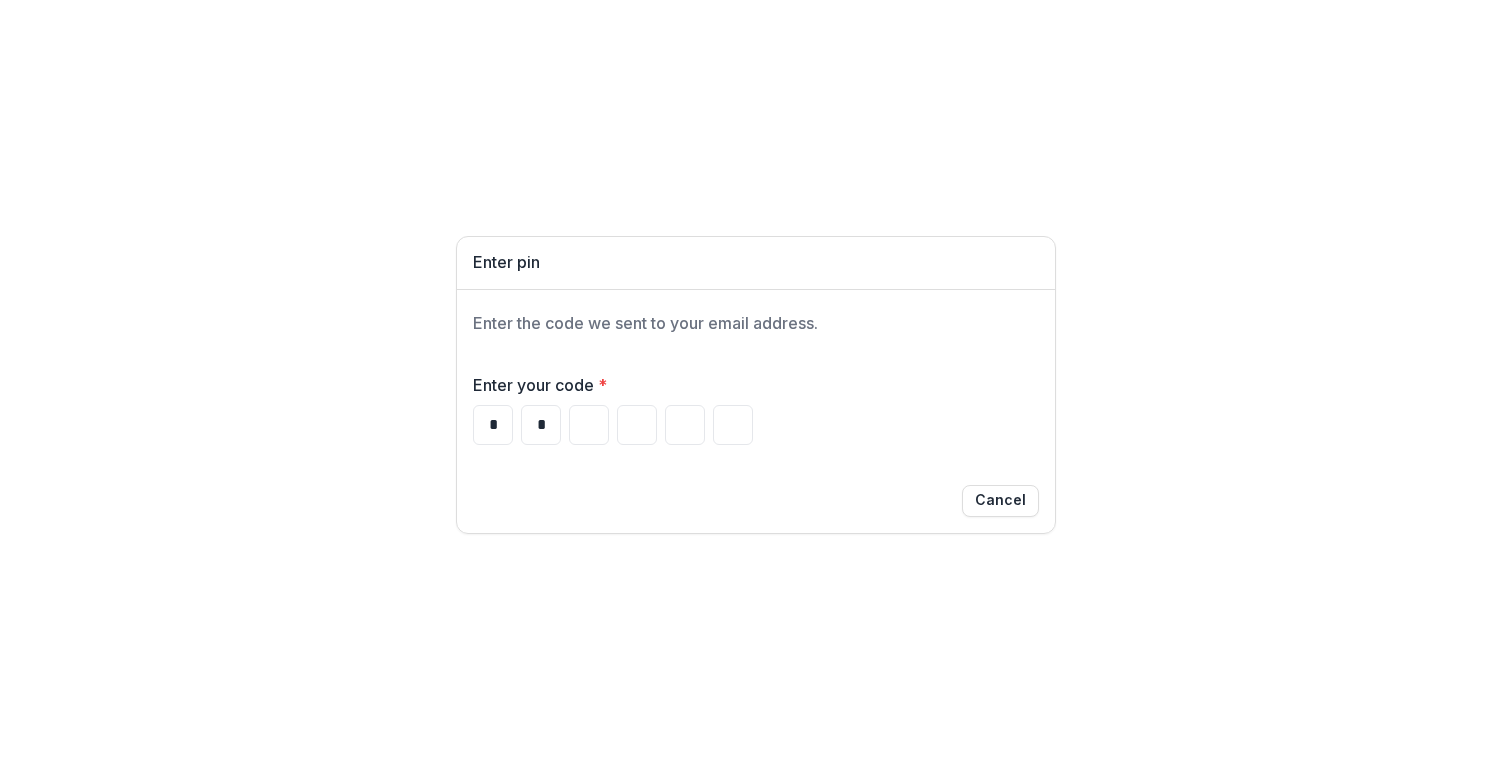 type on "*" 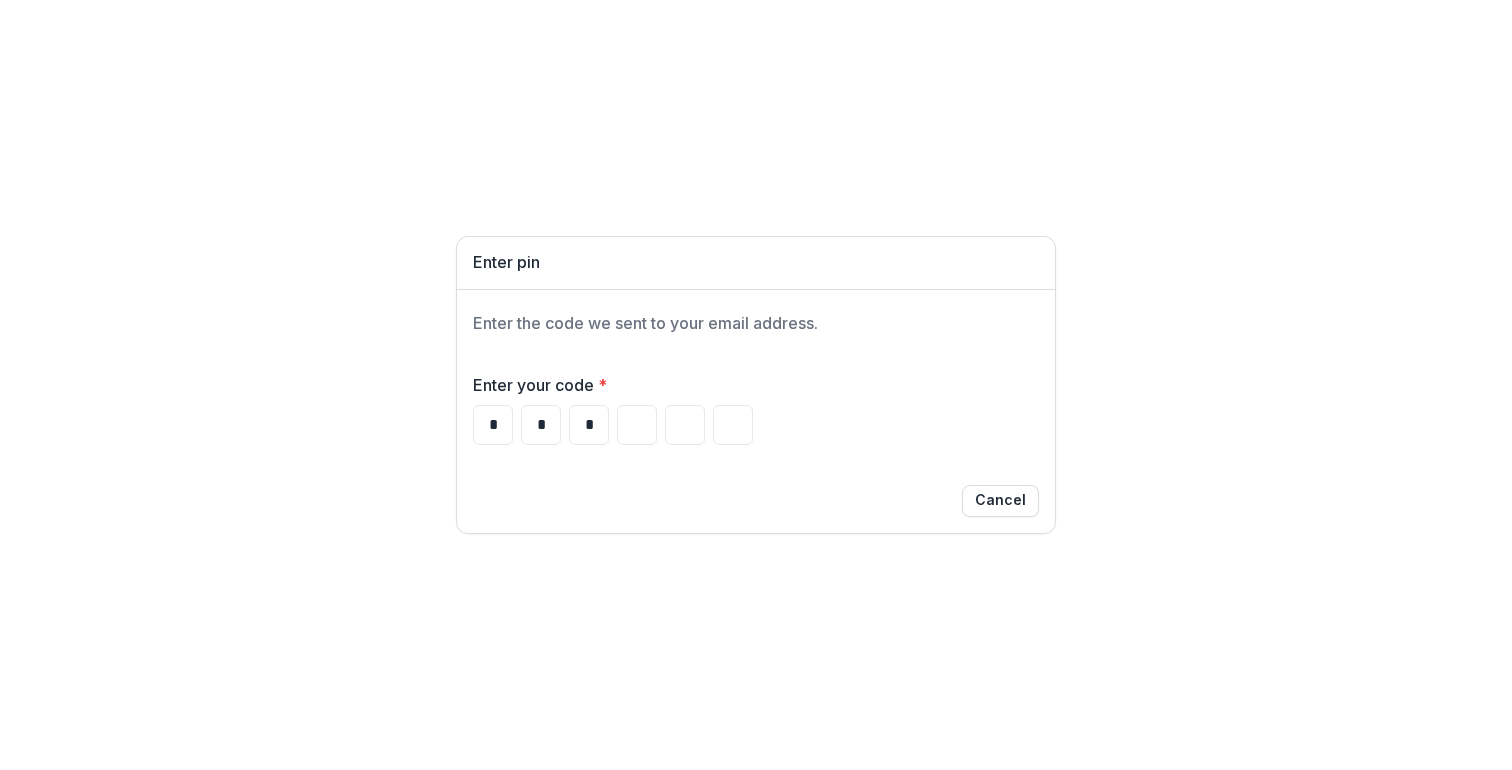 type on "*" 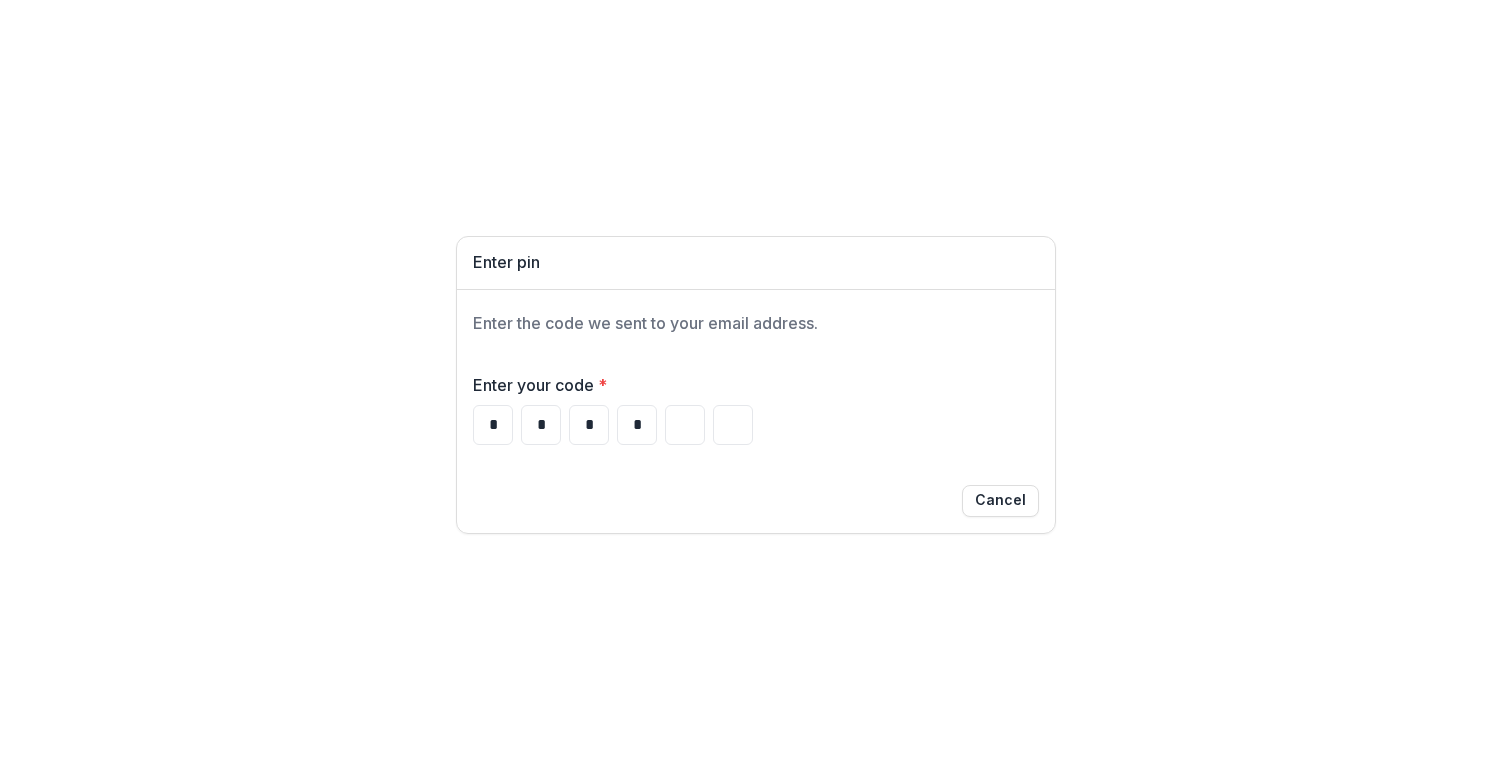 type on "*" 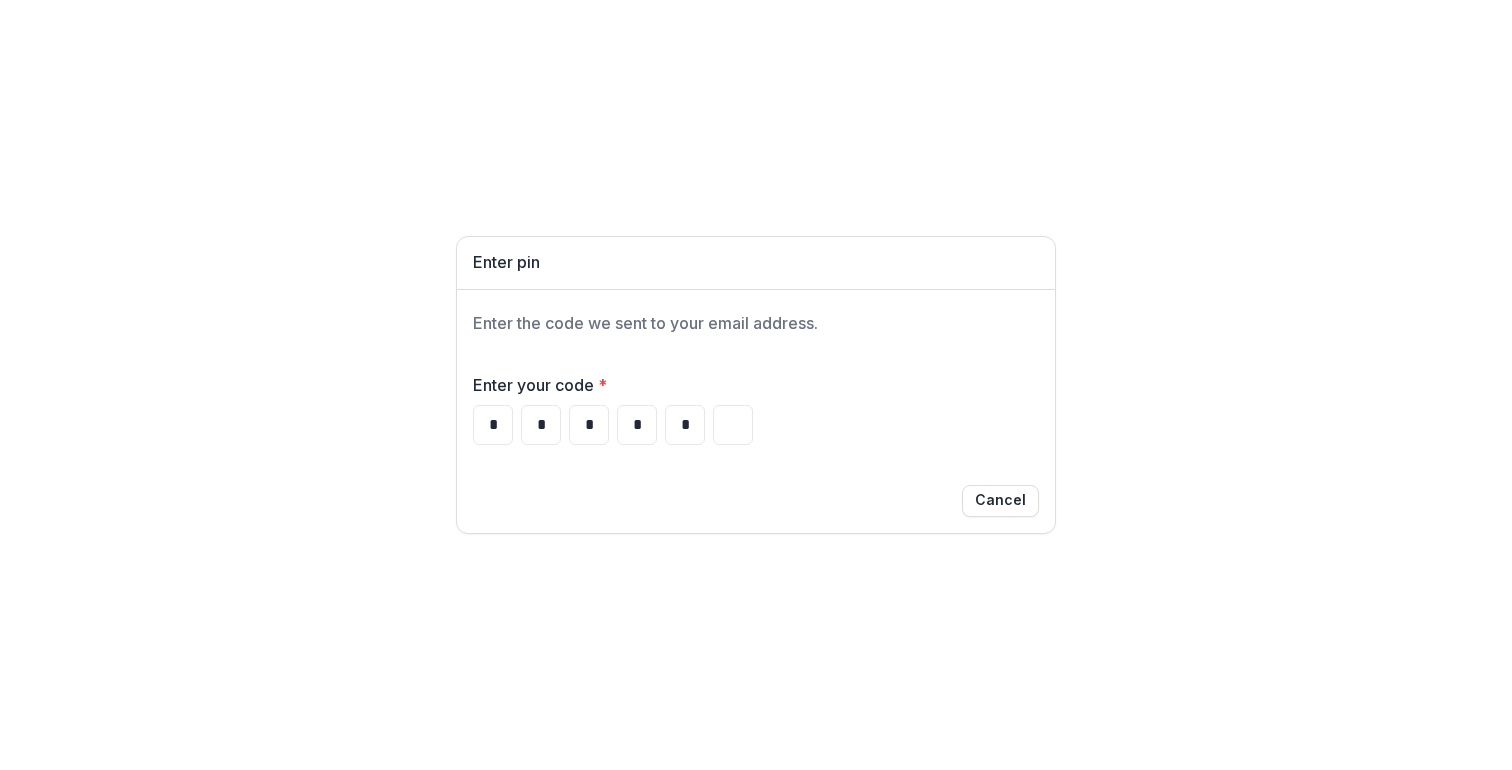 type on "*" 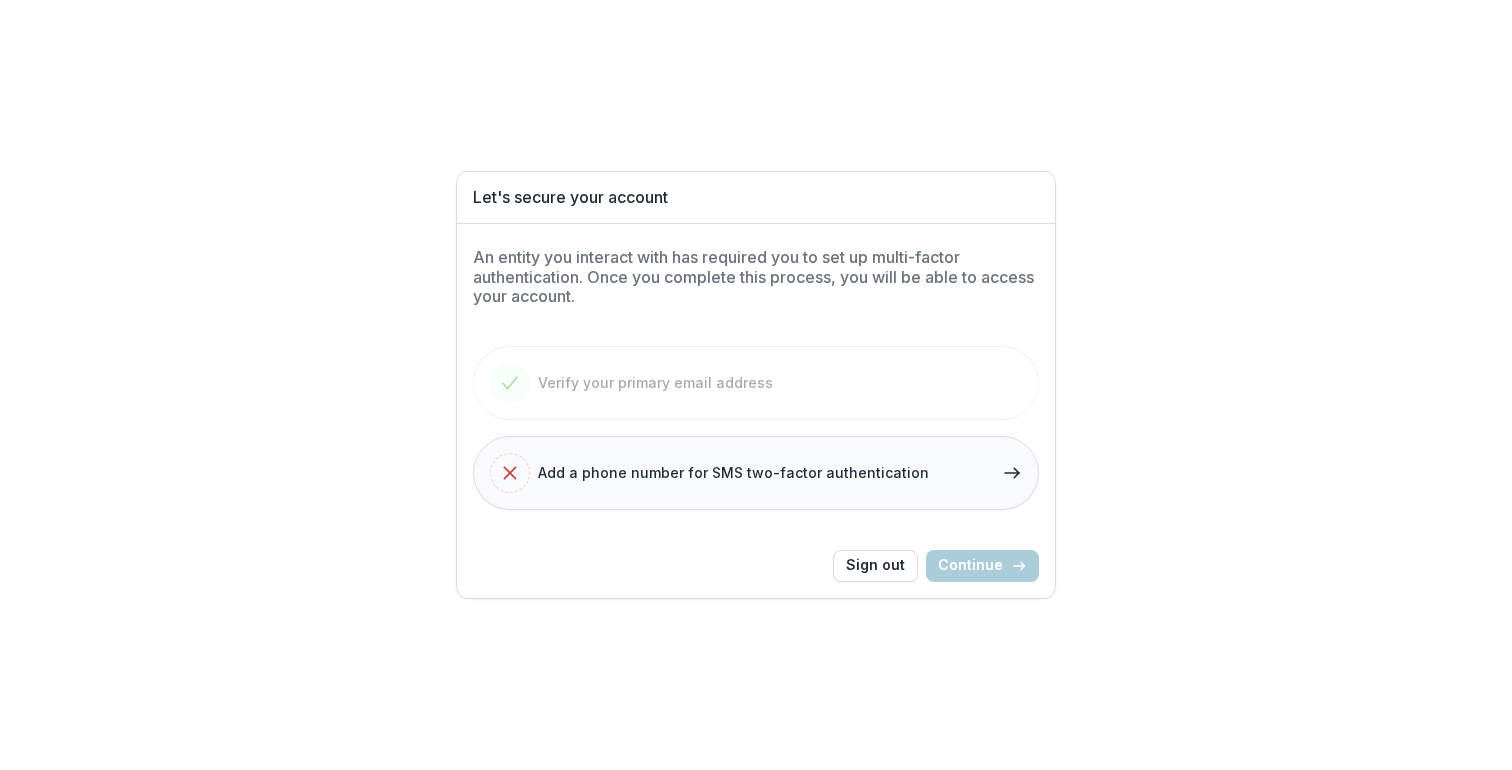 click on "Add a phone number for SMS two-factor authentication" at bounding box center [733, 472] 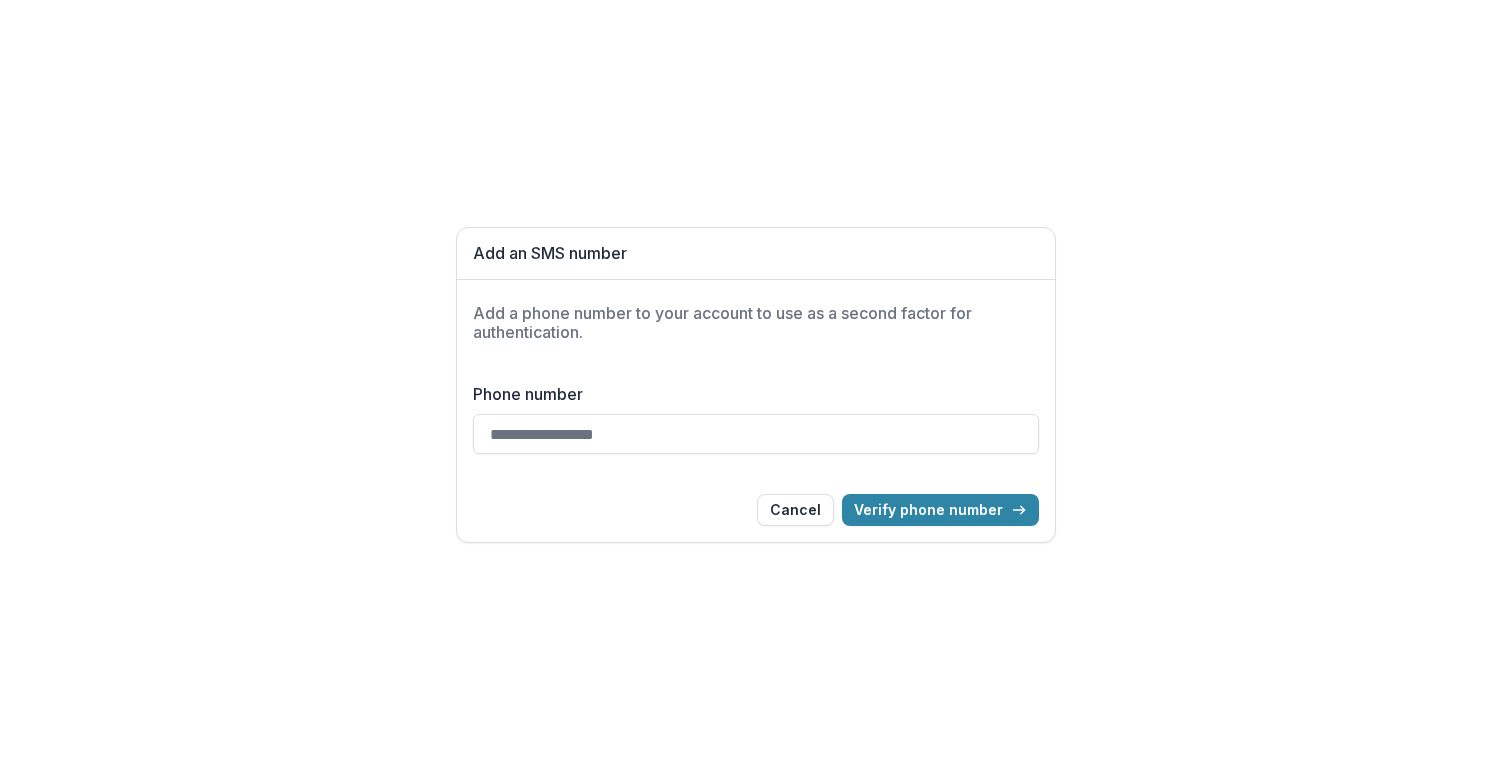 click on "Phone number" at bounding box center (756, 434) 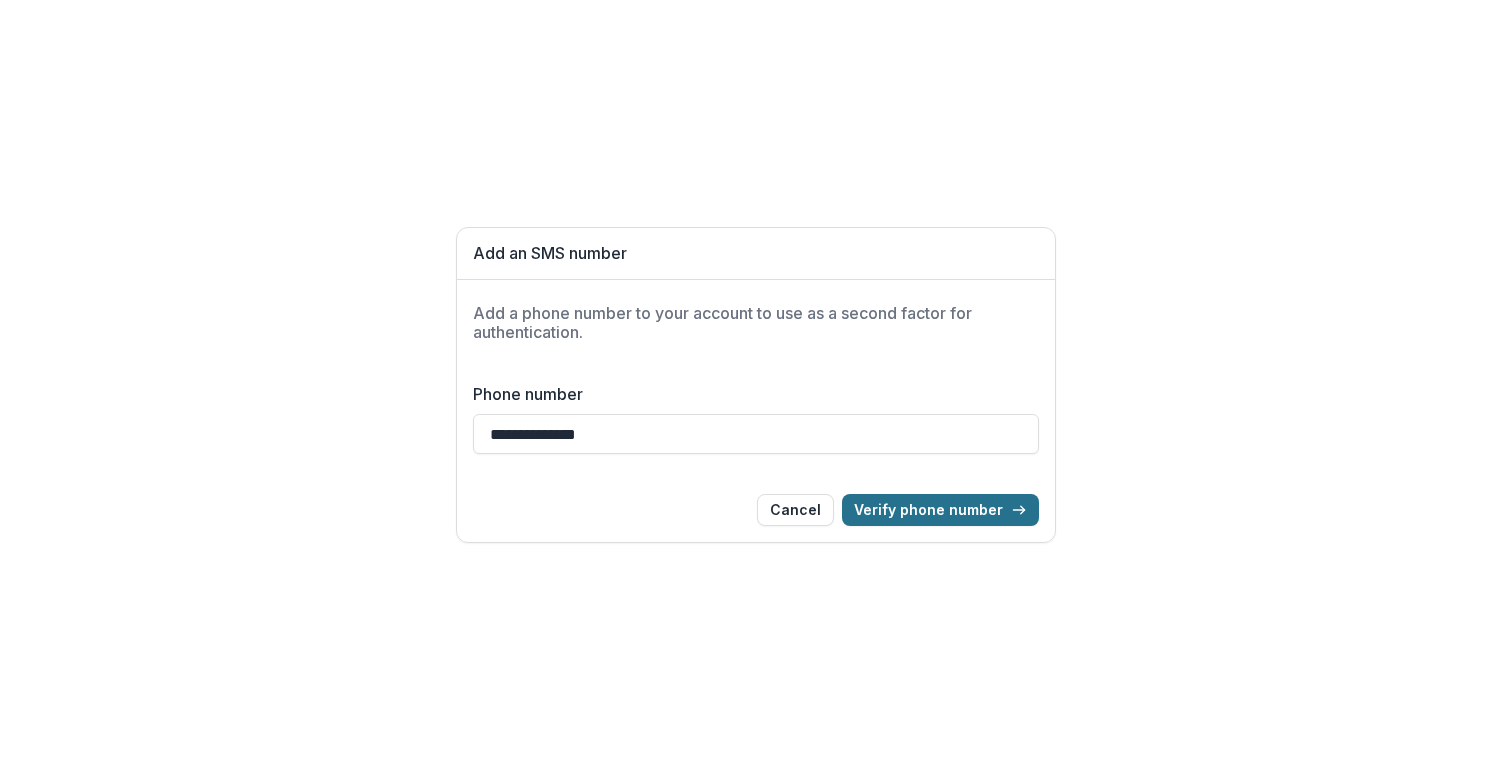 type on "**********" 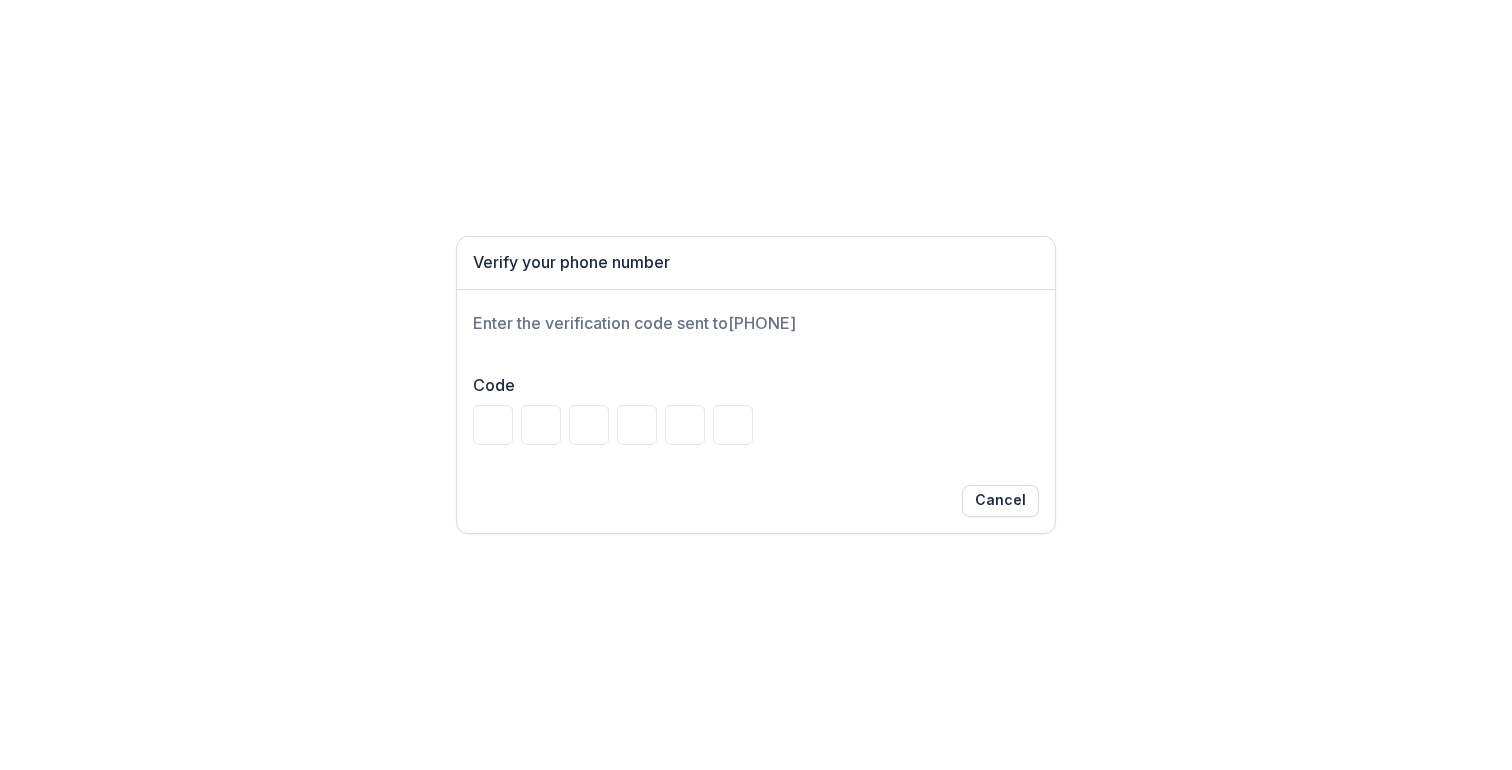 type on "*" 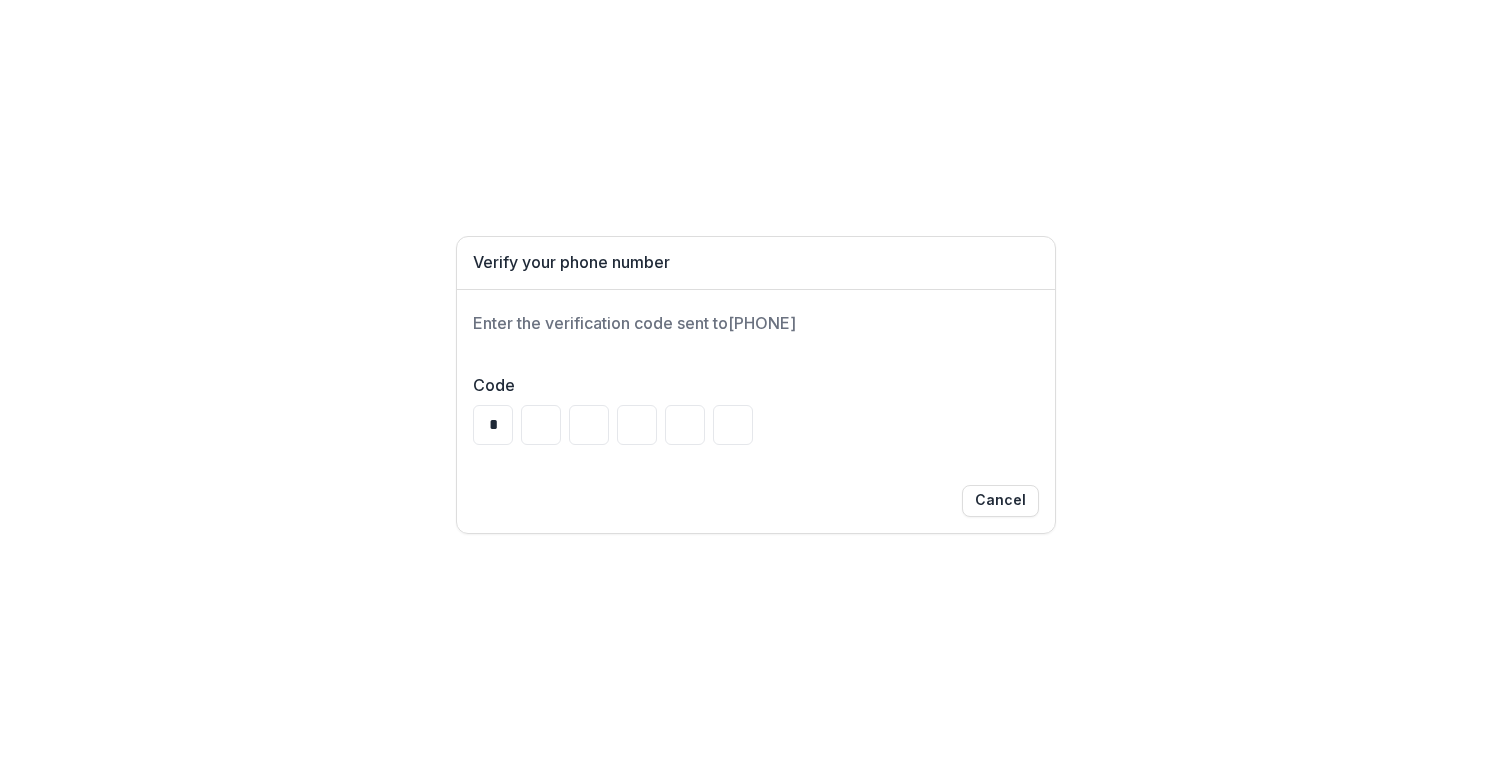 type on "*" 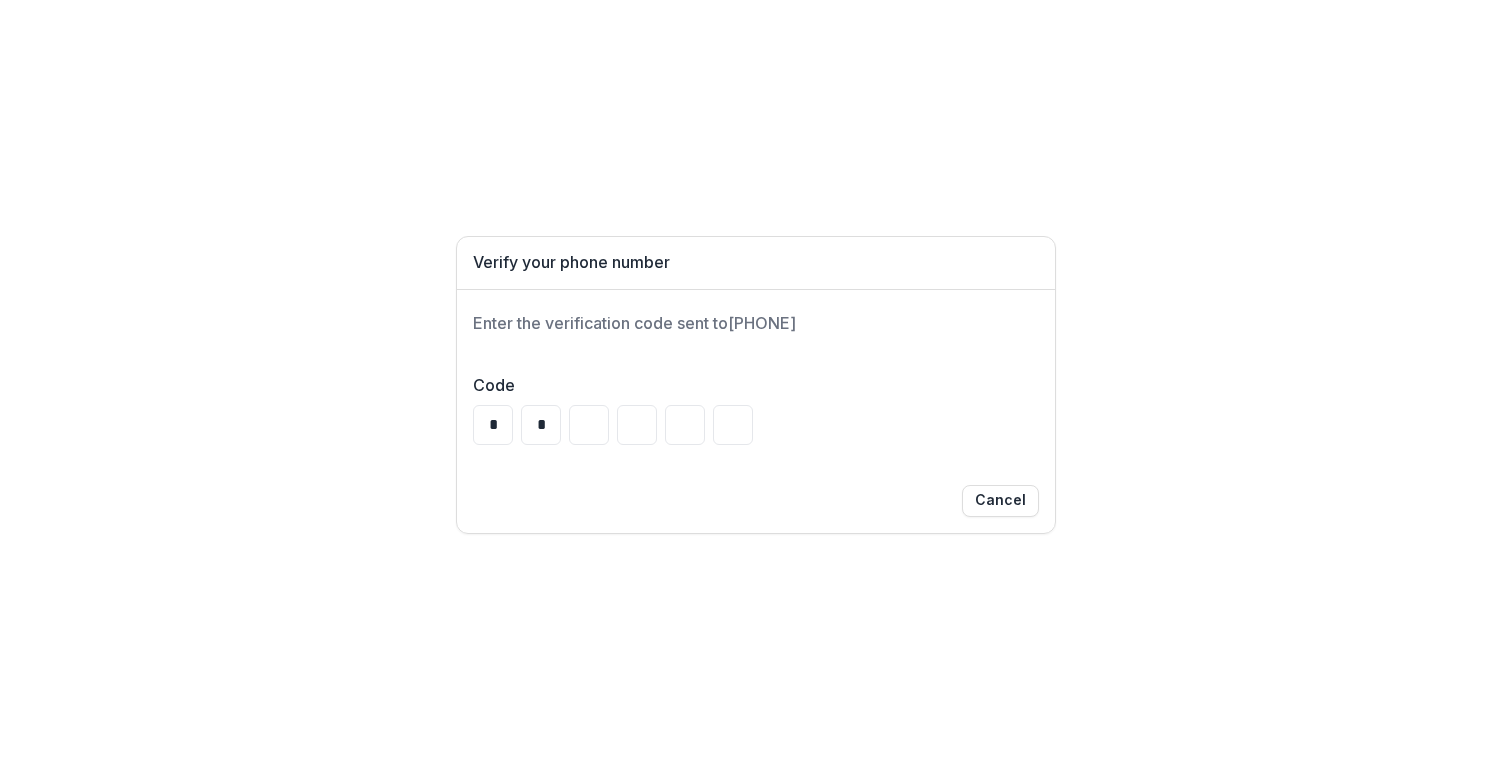 type on "*" 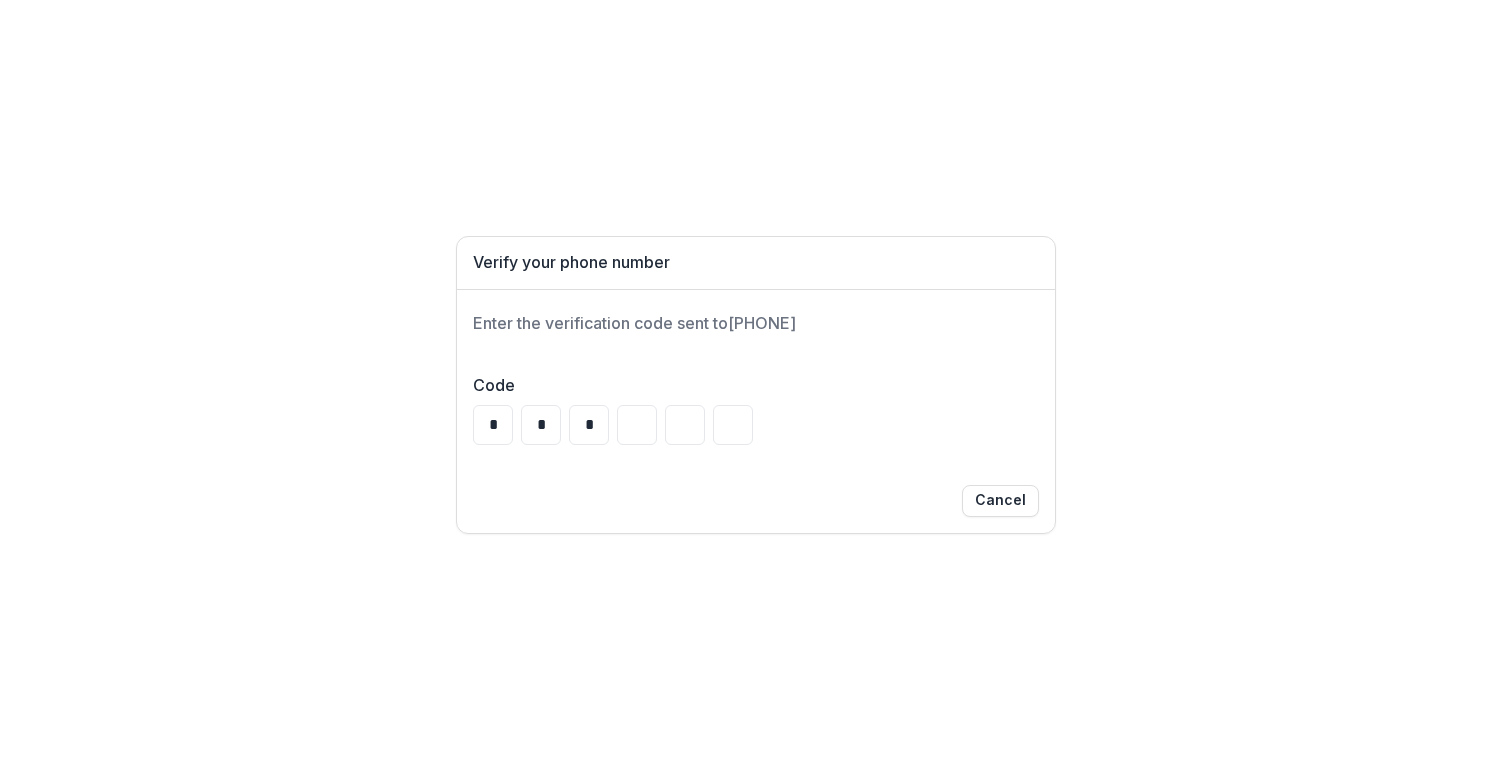 type on "*" 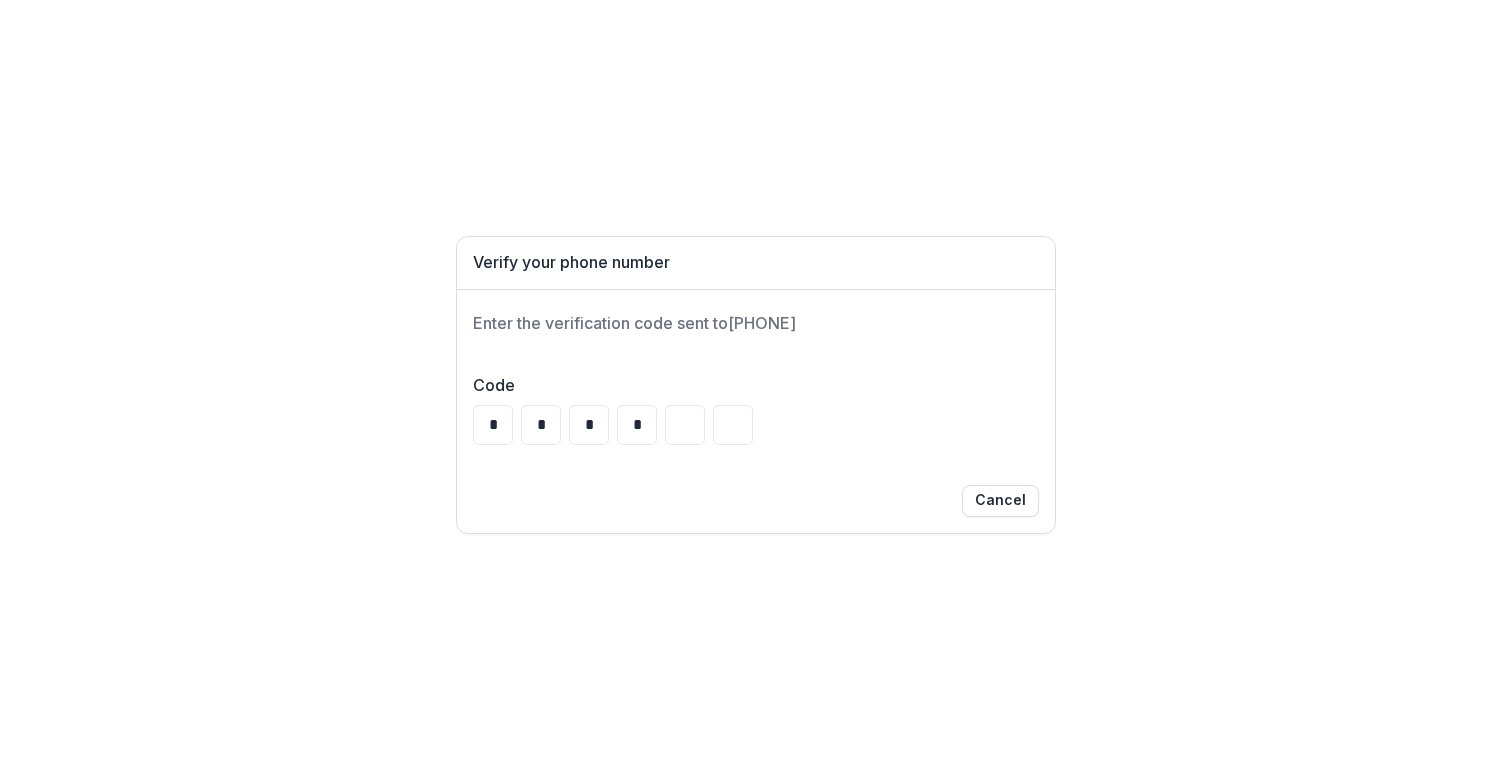type on "*" 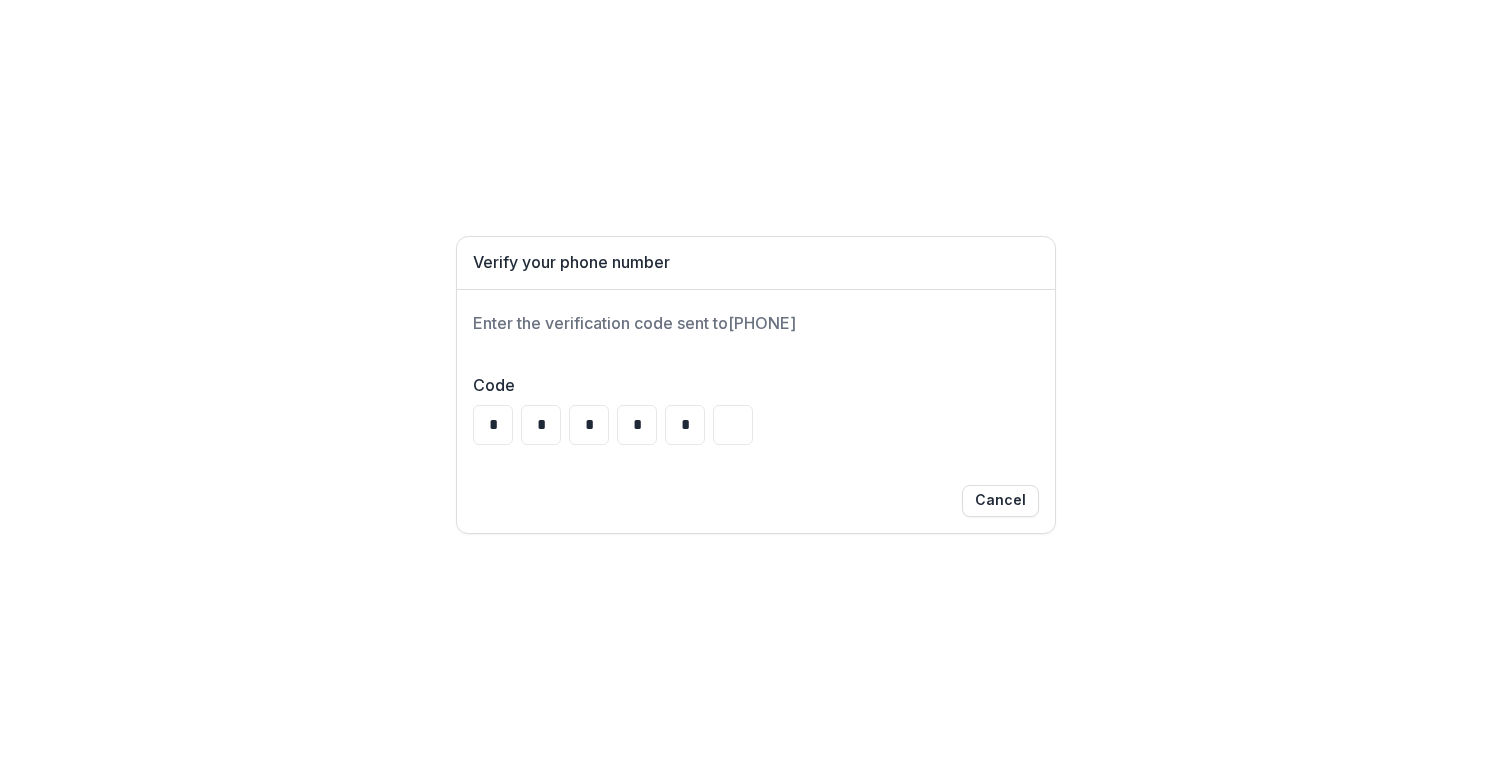 type on "*" 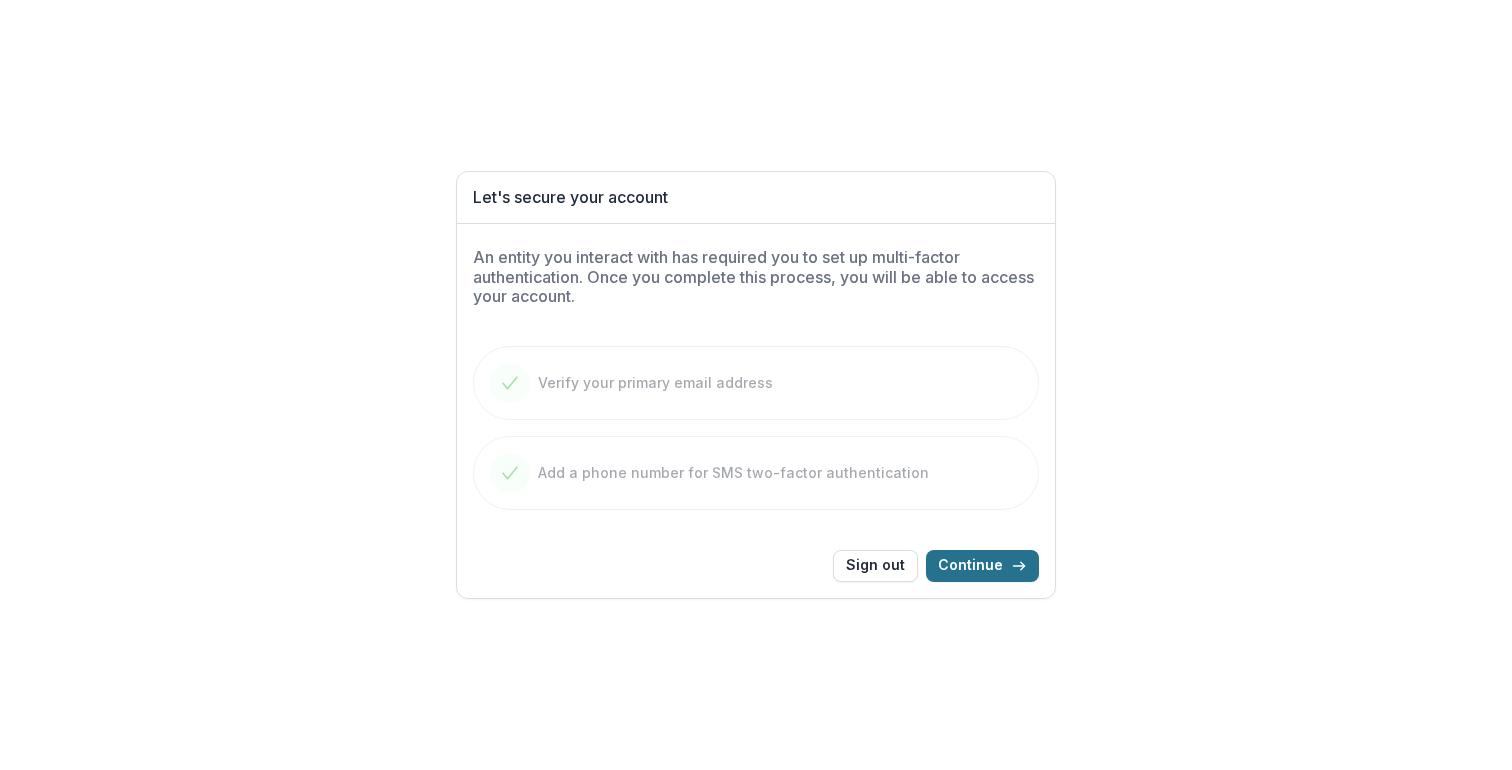 click on "Continue" at bounding box center (982, 566) 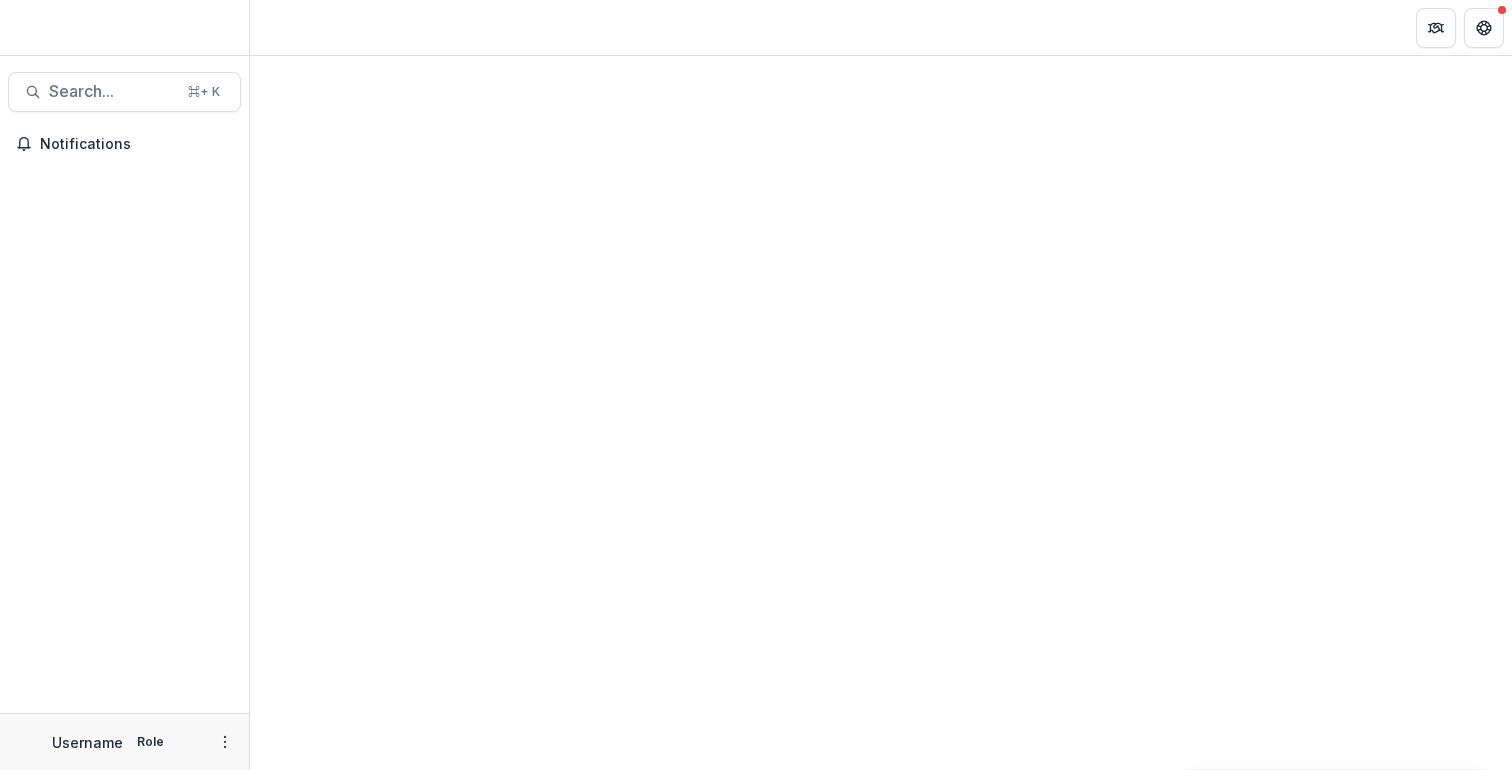 scroll, scrollTop: 0, scrollLeft: 0, axis: both 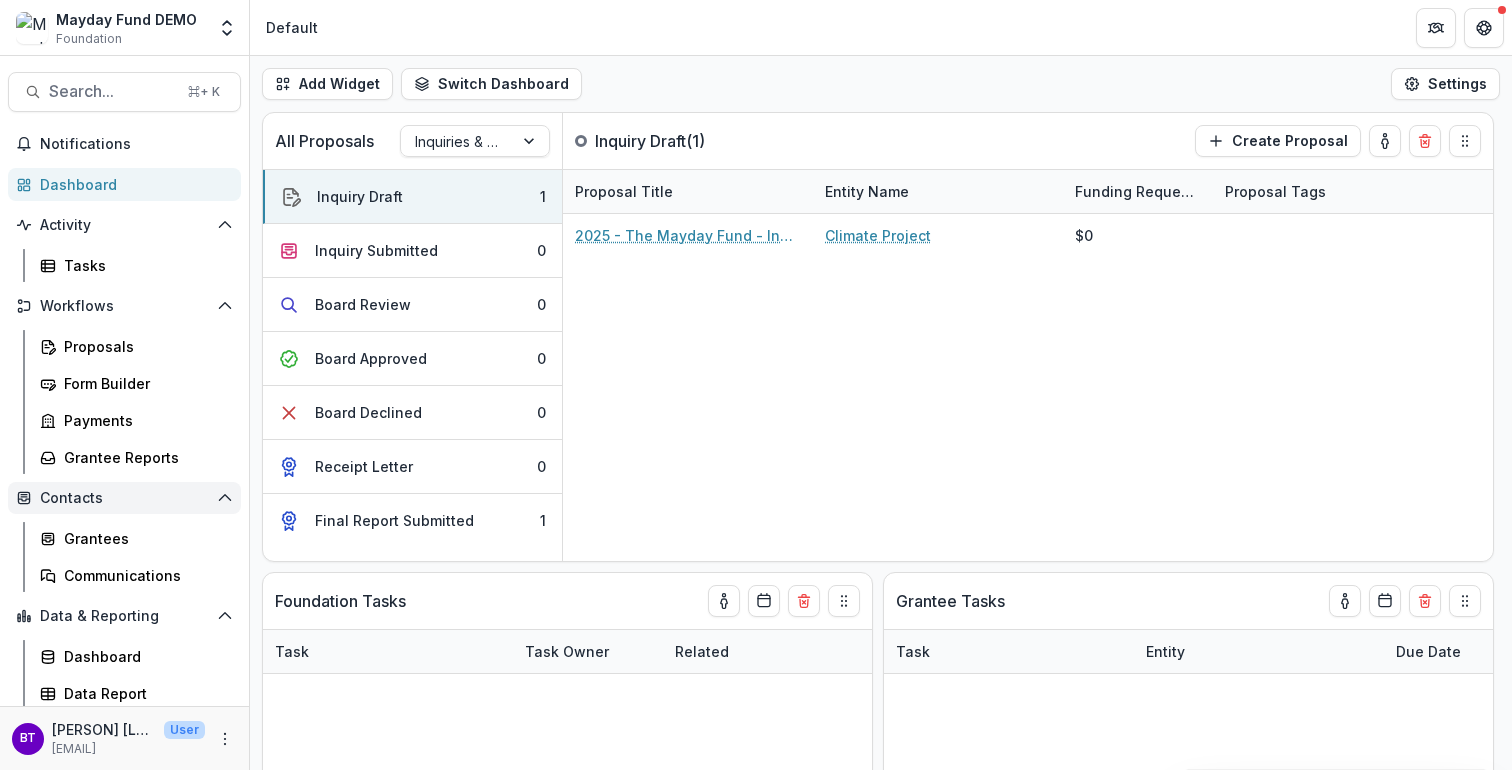 click on "Contacts" at bounding box center [124, 498] 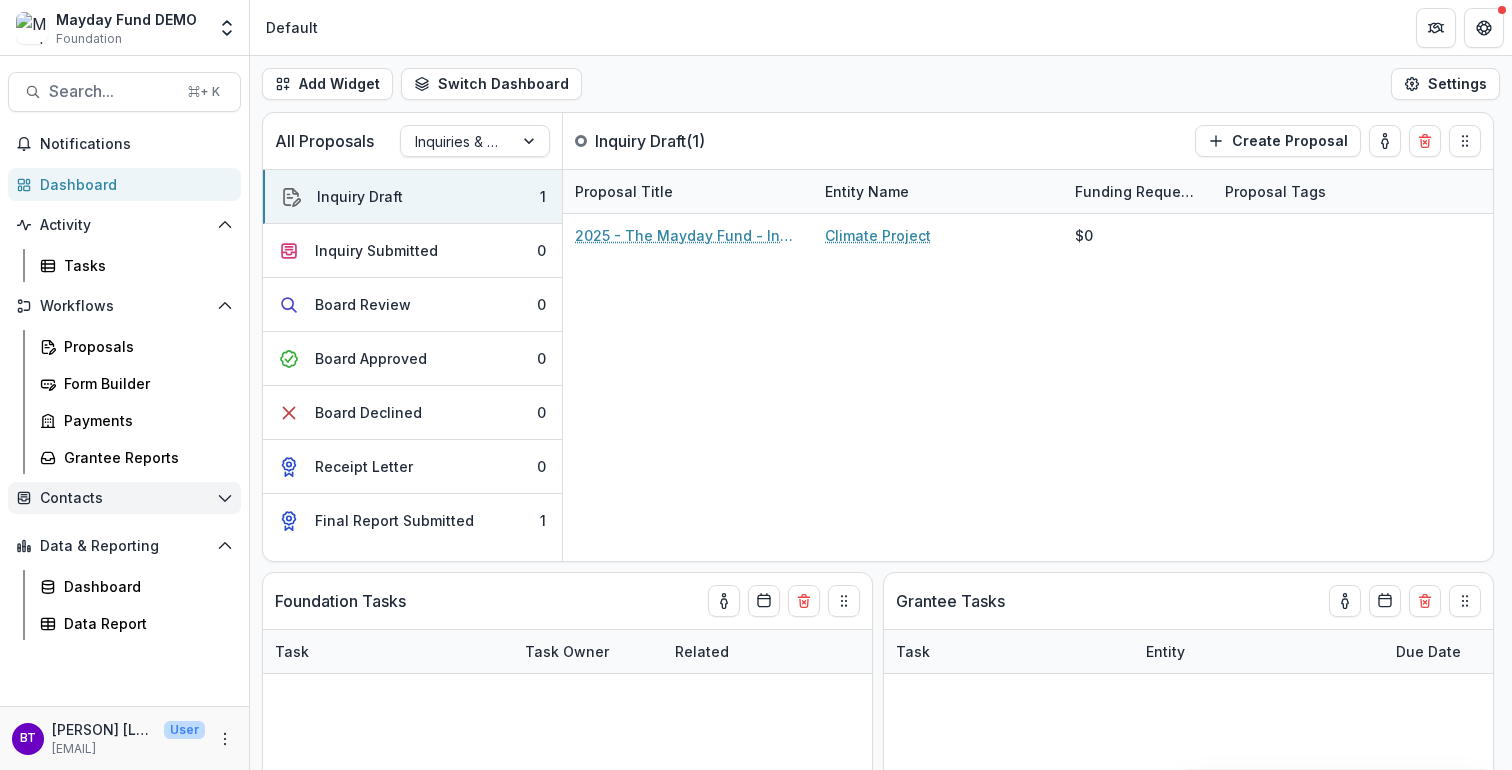 click on "Contacts" at bounding box center (124, 498) 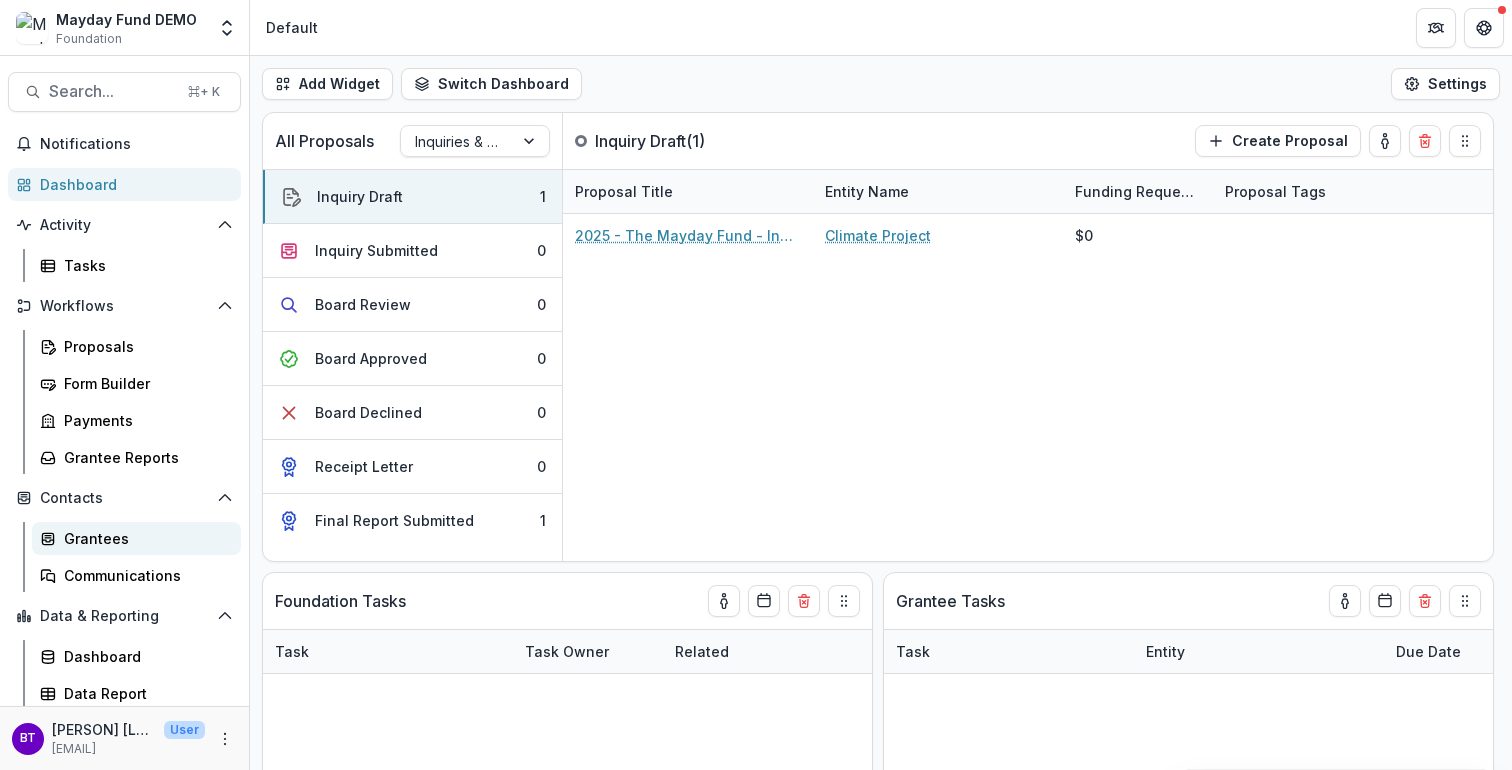 click on "Grantees" at bounding box center [144, 538] 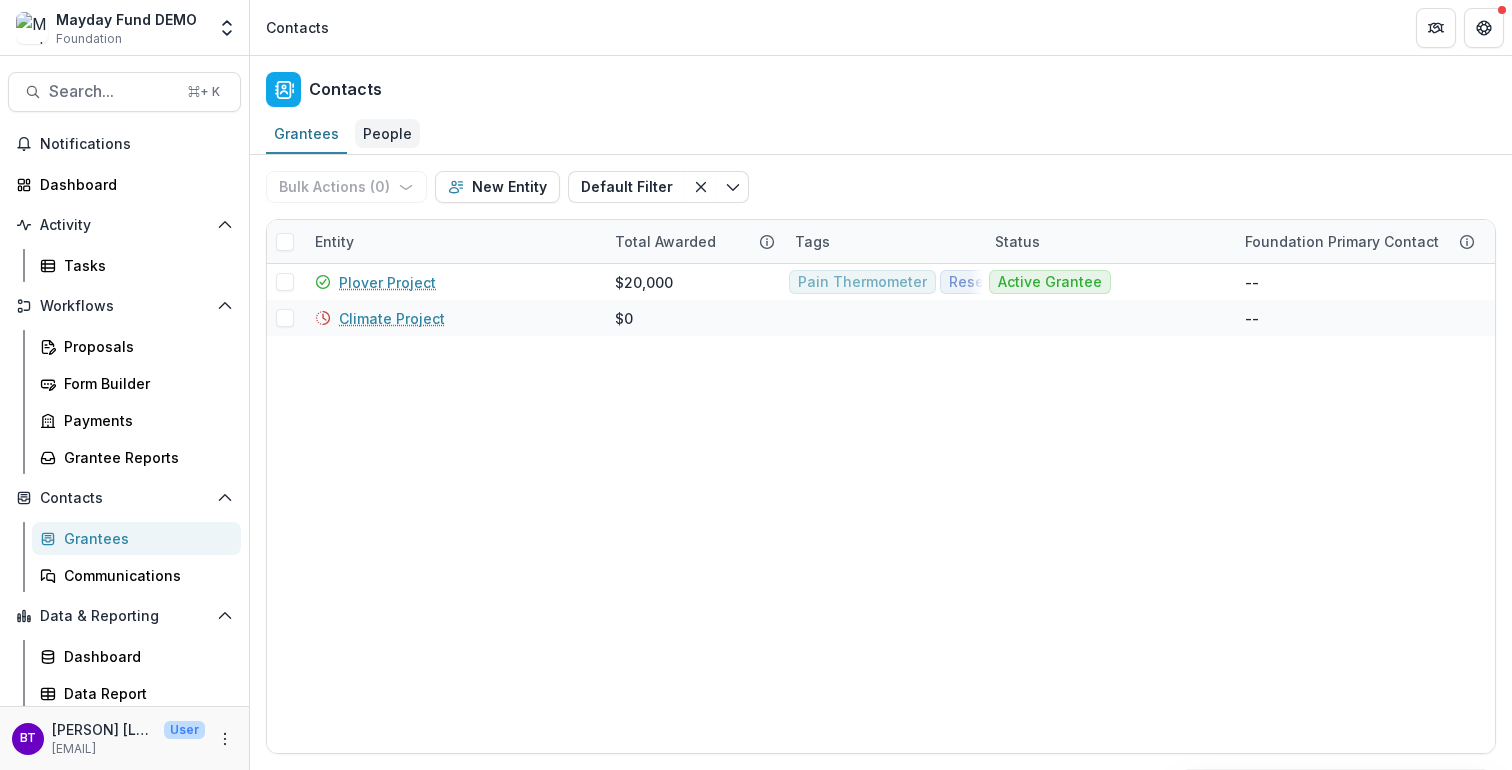 click on "People" at bounding box center [387, 133] 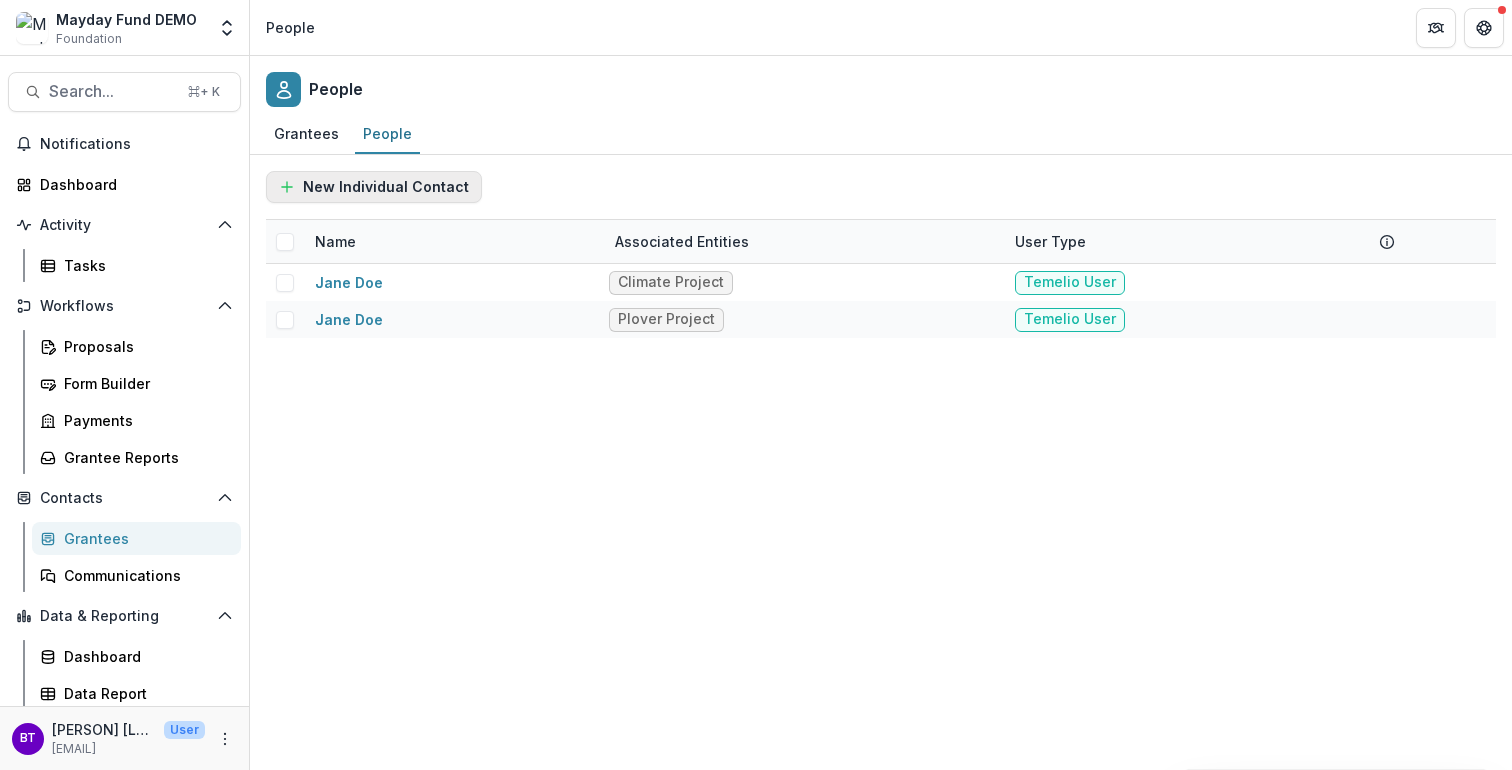 click on "New Individual Contact" at bounding box center [374, 187] 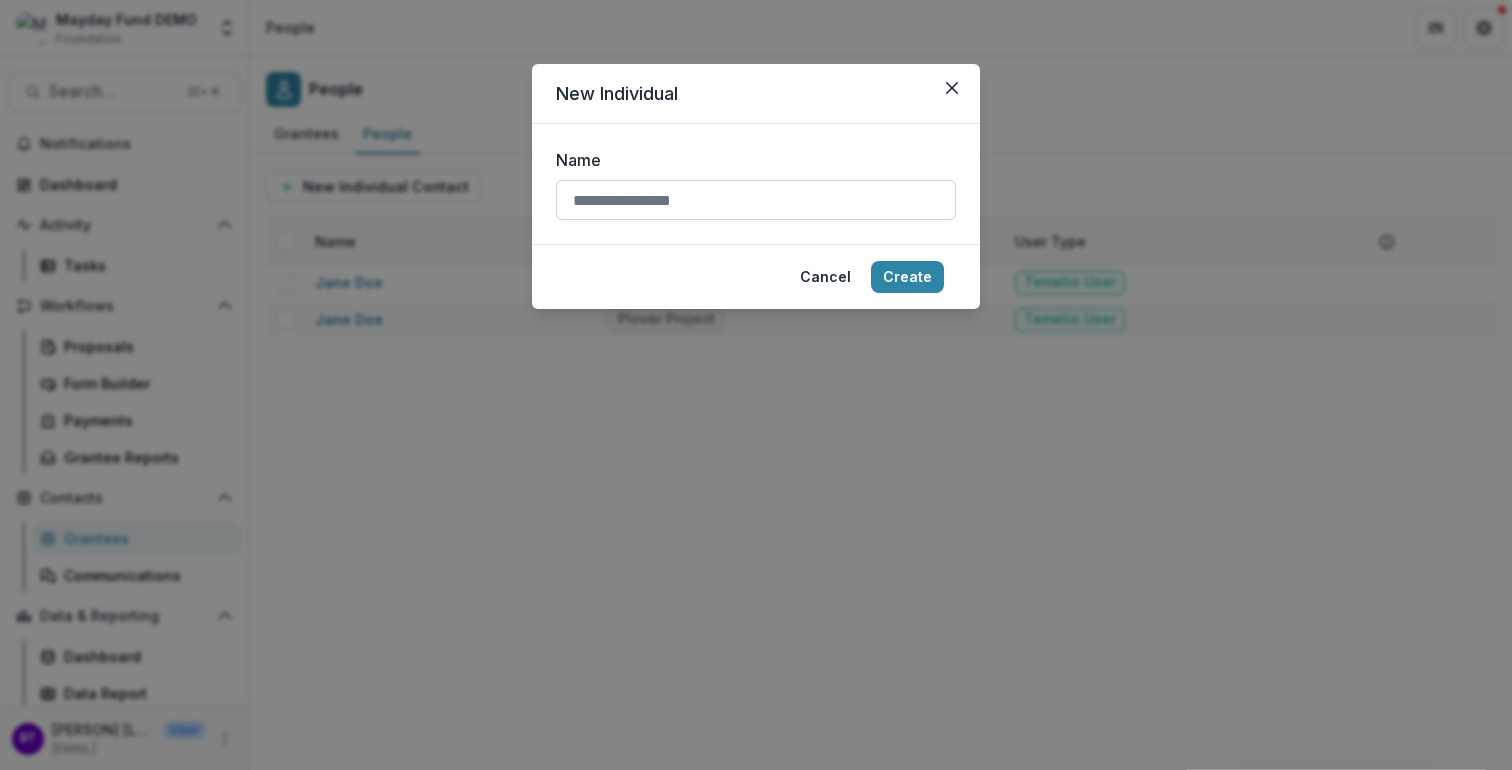 click on "Name" at bounding box center [756, 200] 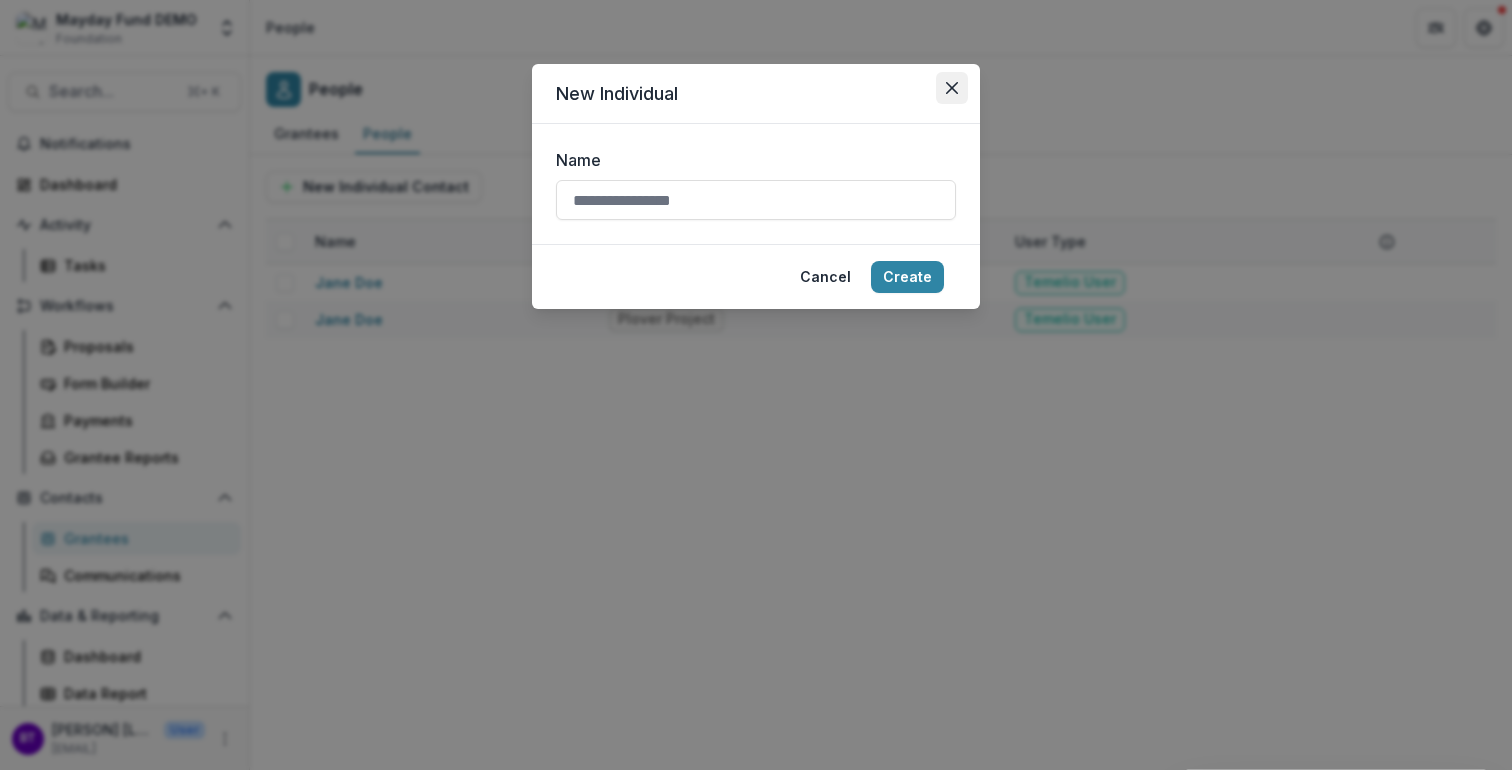 click 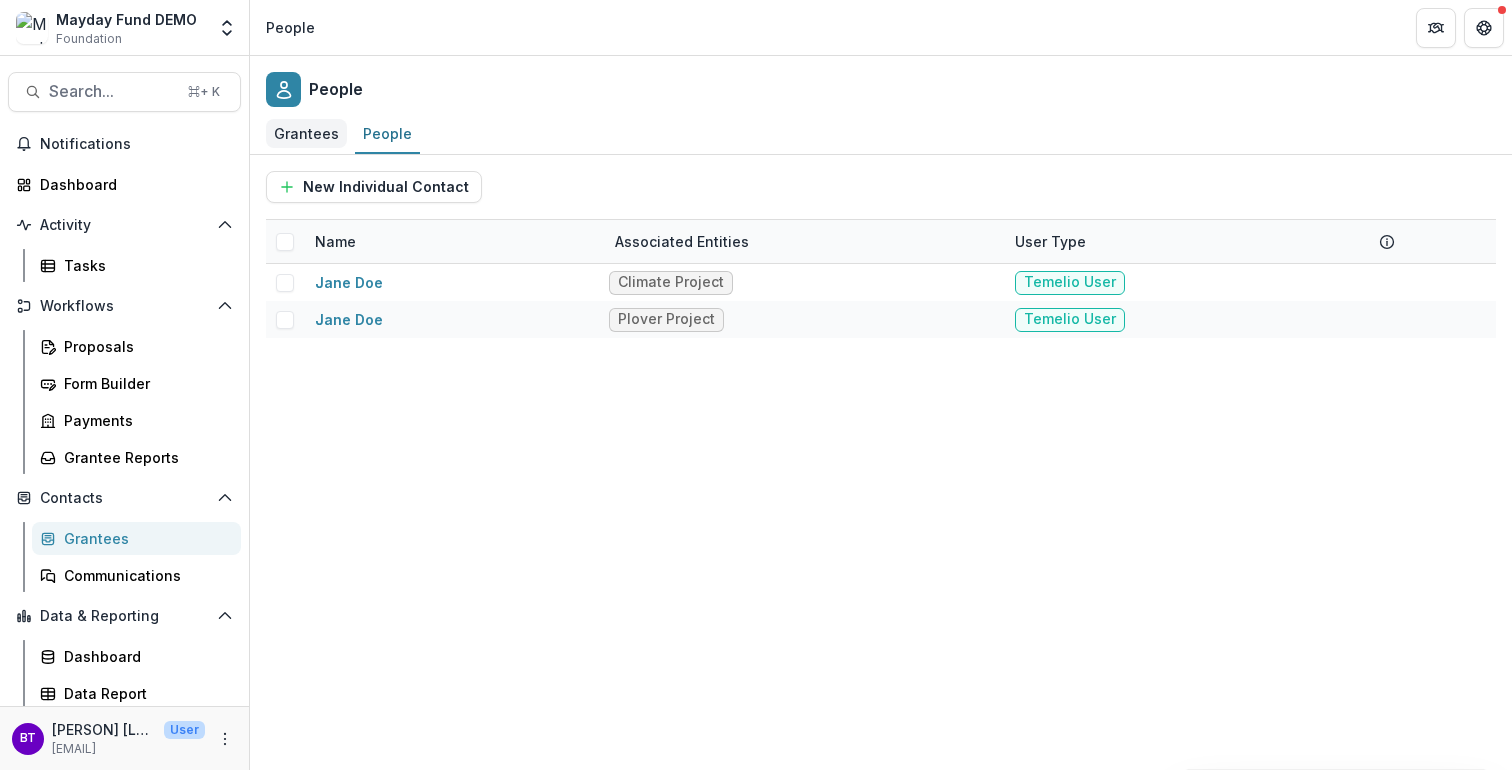 click on "Grantees" at bounding box center [306, 133] 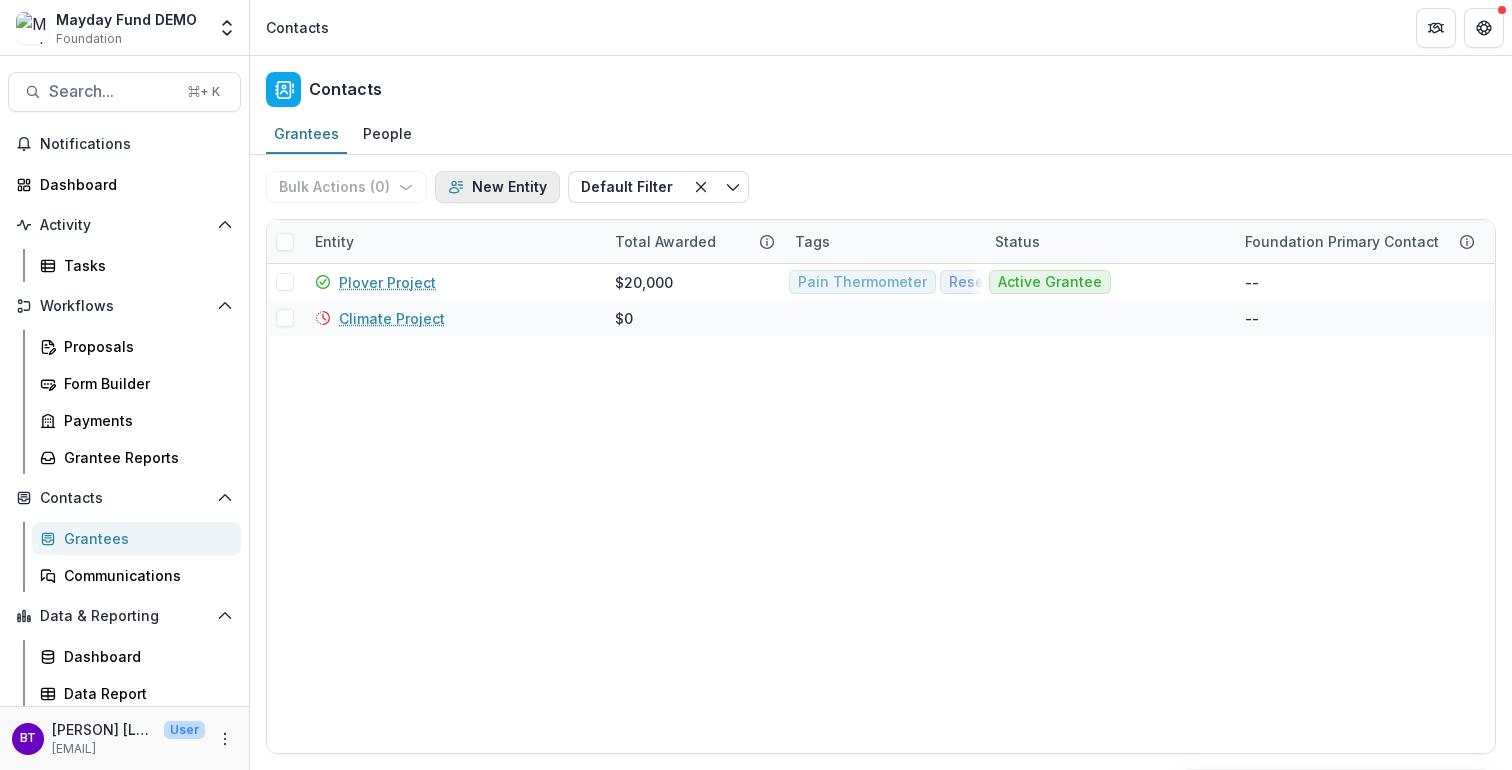 click on "New Entity" at bounding box center (497, 187) 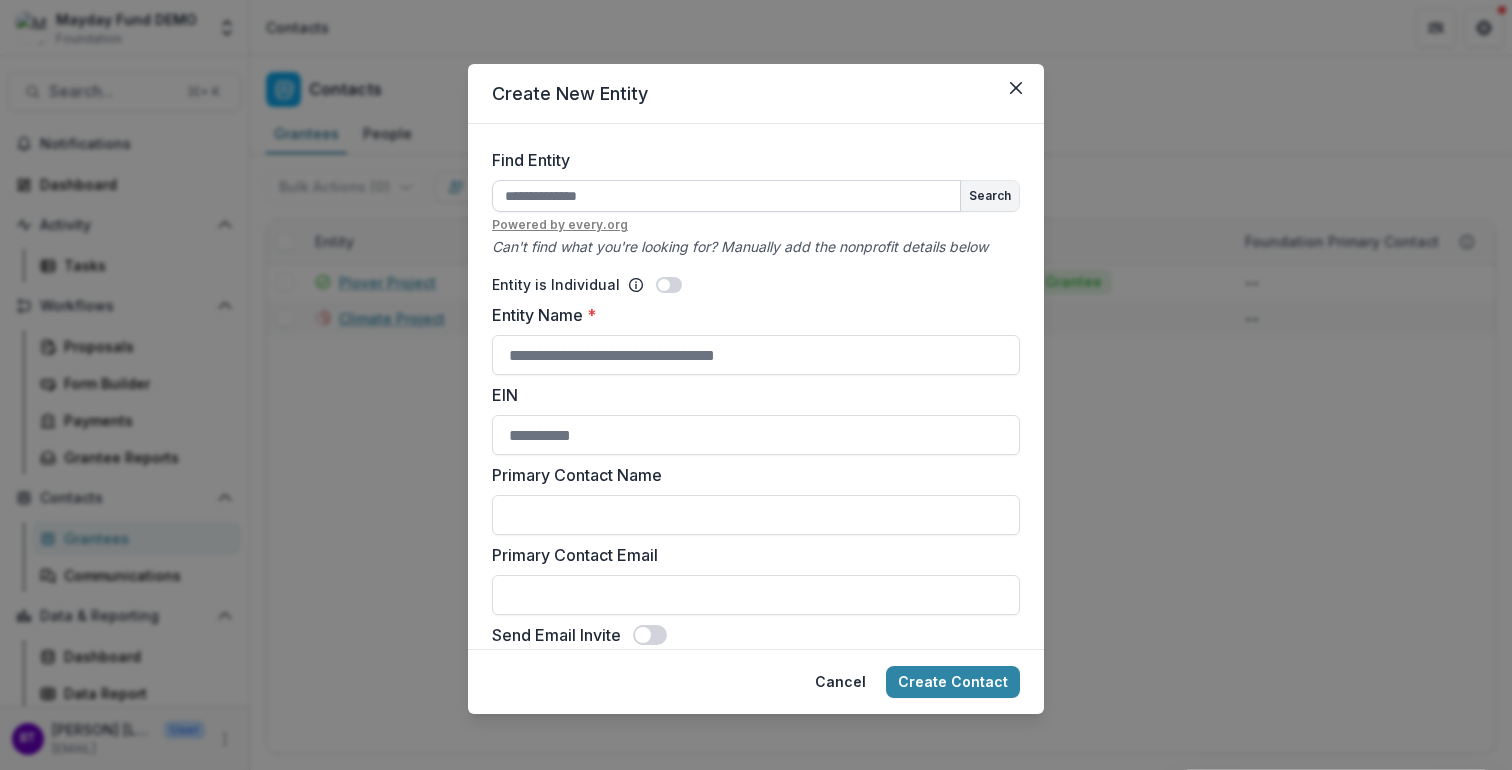 click on "Find Entity" at bounding box center (726, 196) 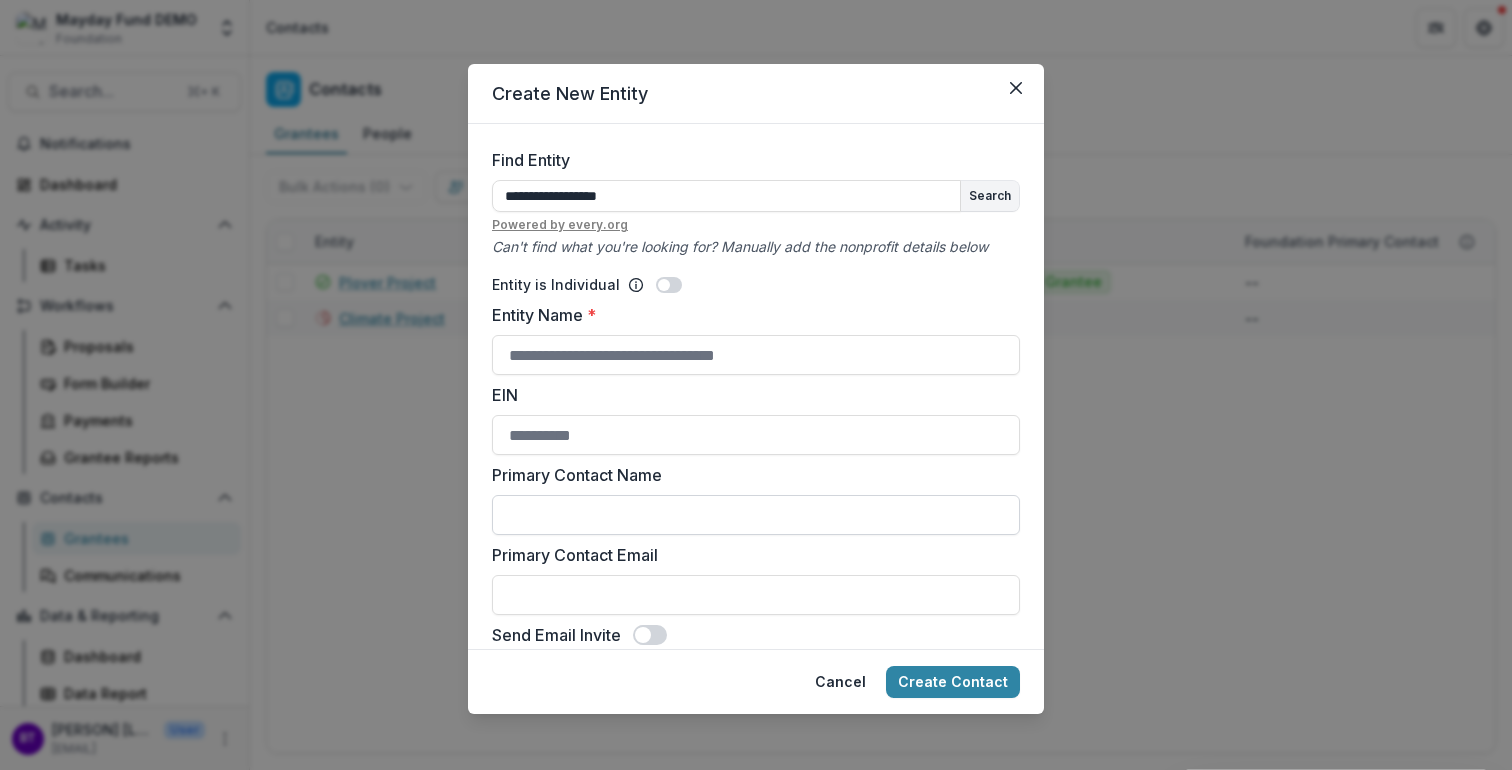 type on "**********" 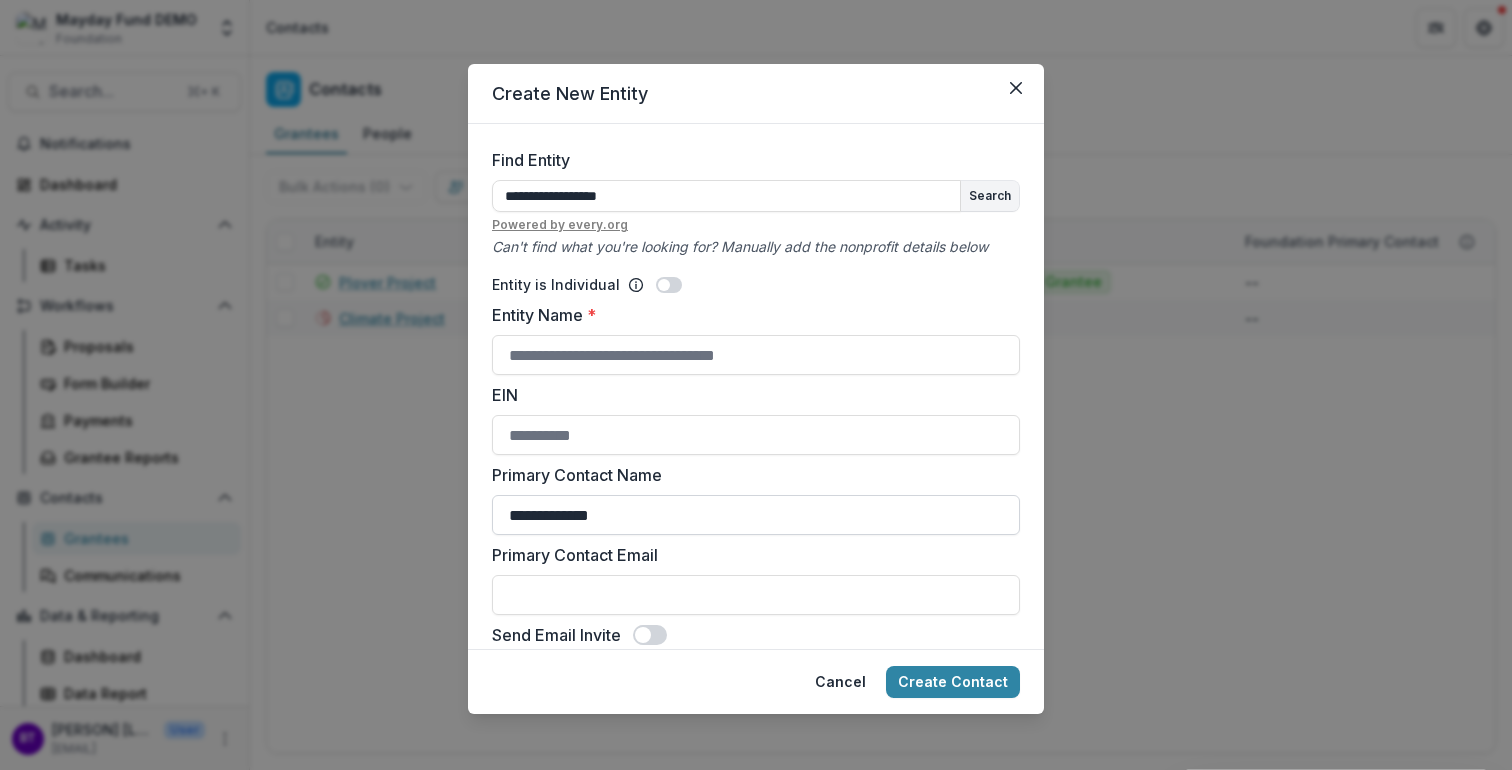 type on "**********" 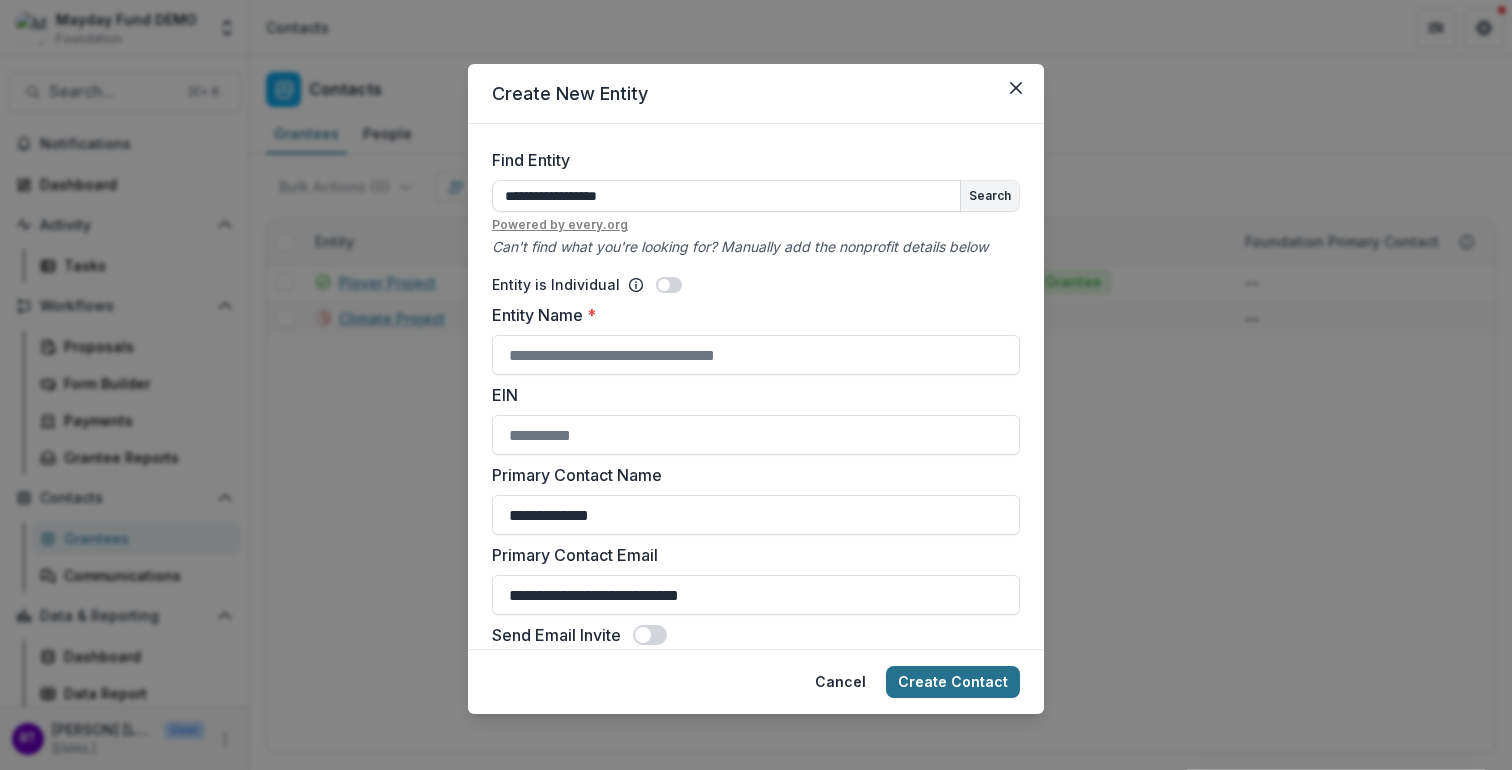type on "**********" 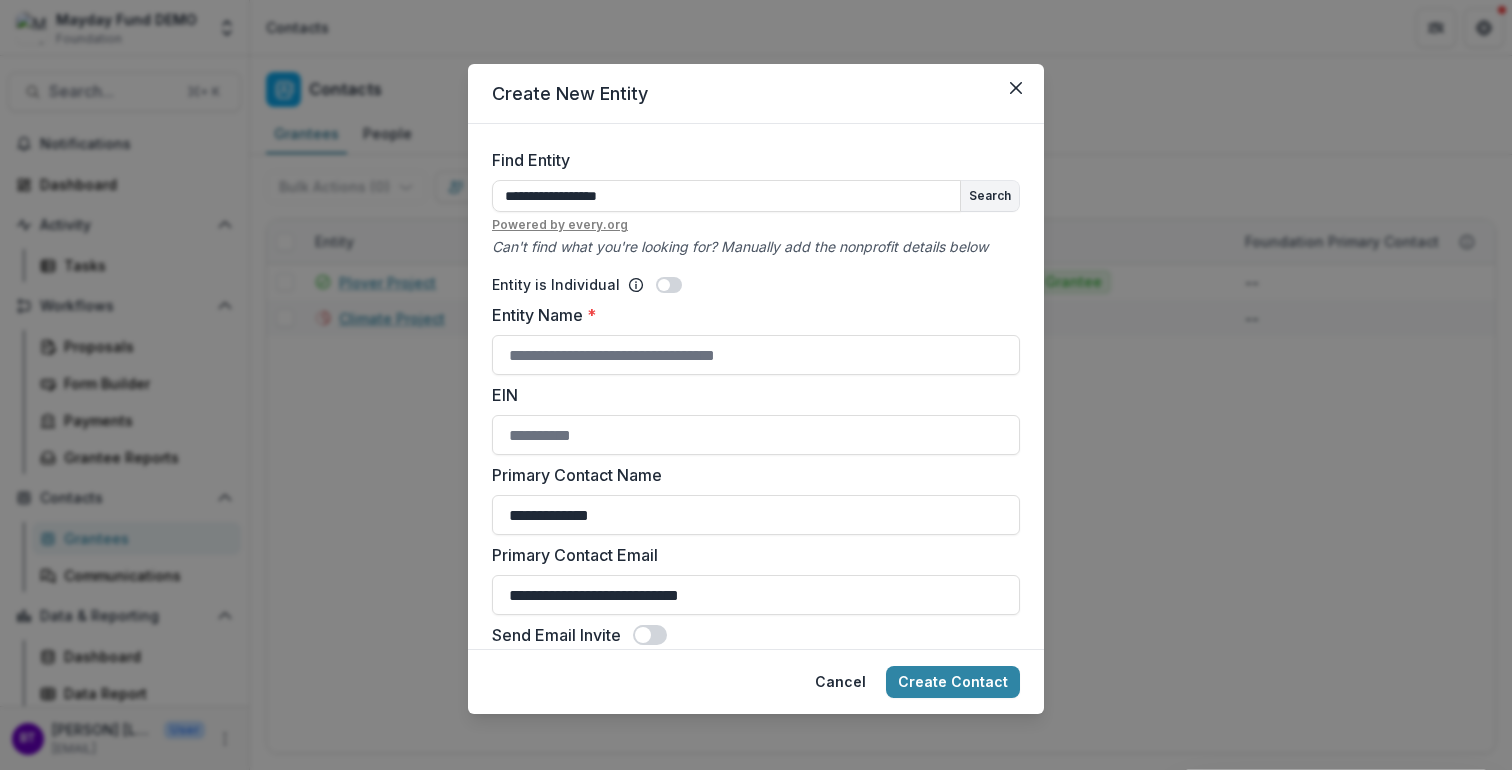 drag, startPoint x: 666, startPoint y: 198, endPoint x: 428, endPoint y: 200, distance: 238.0084 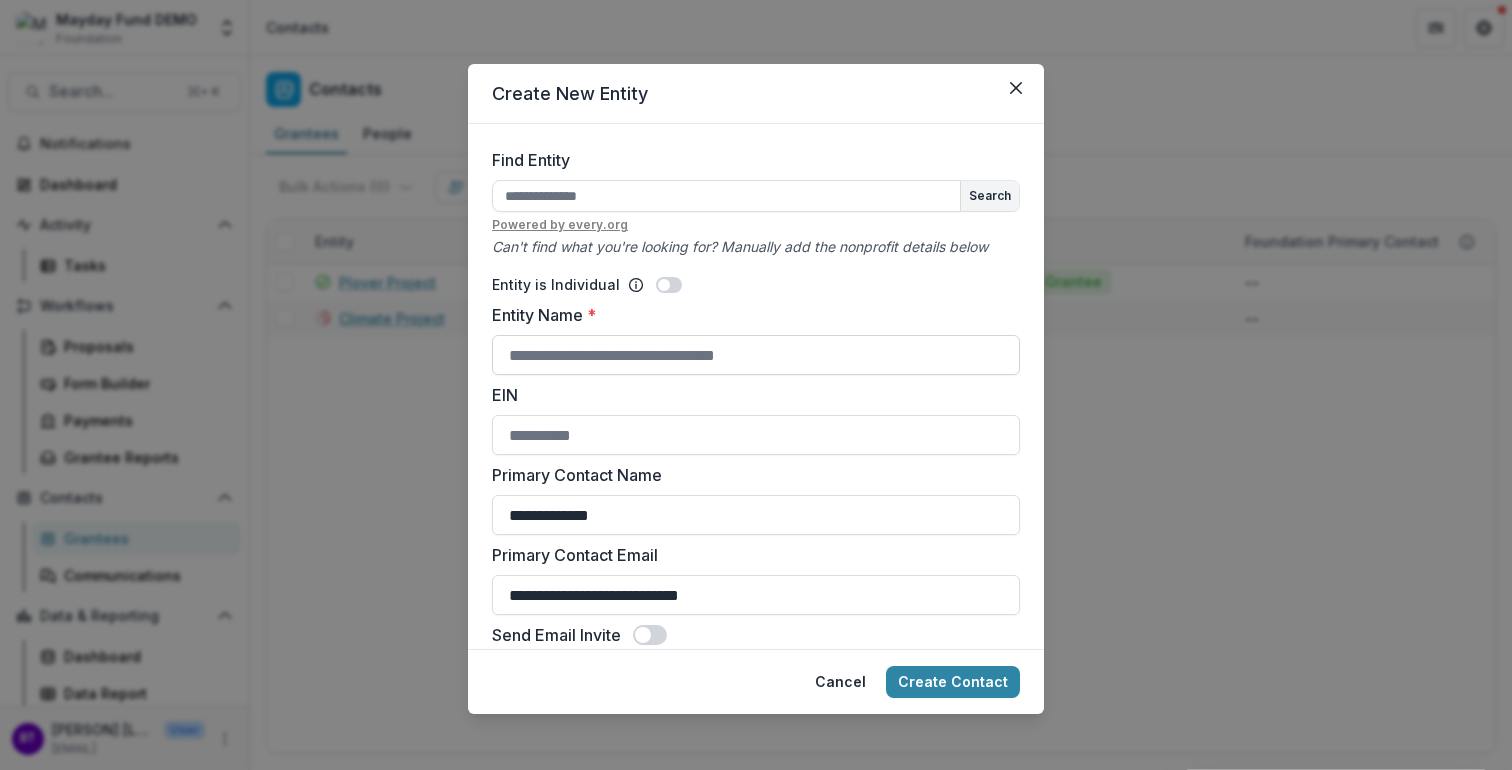 type 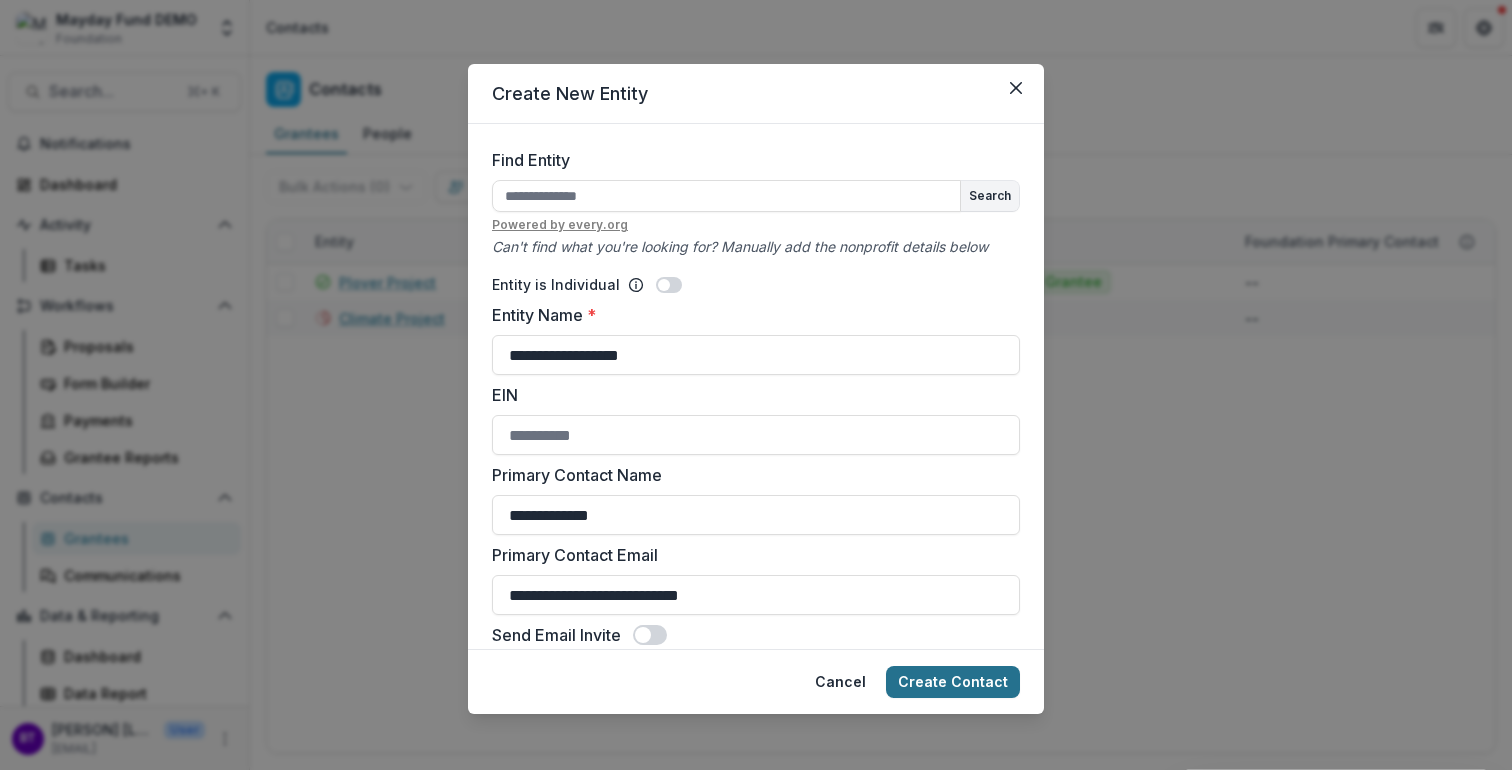 type on "**********" 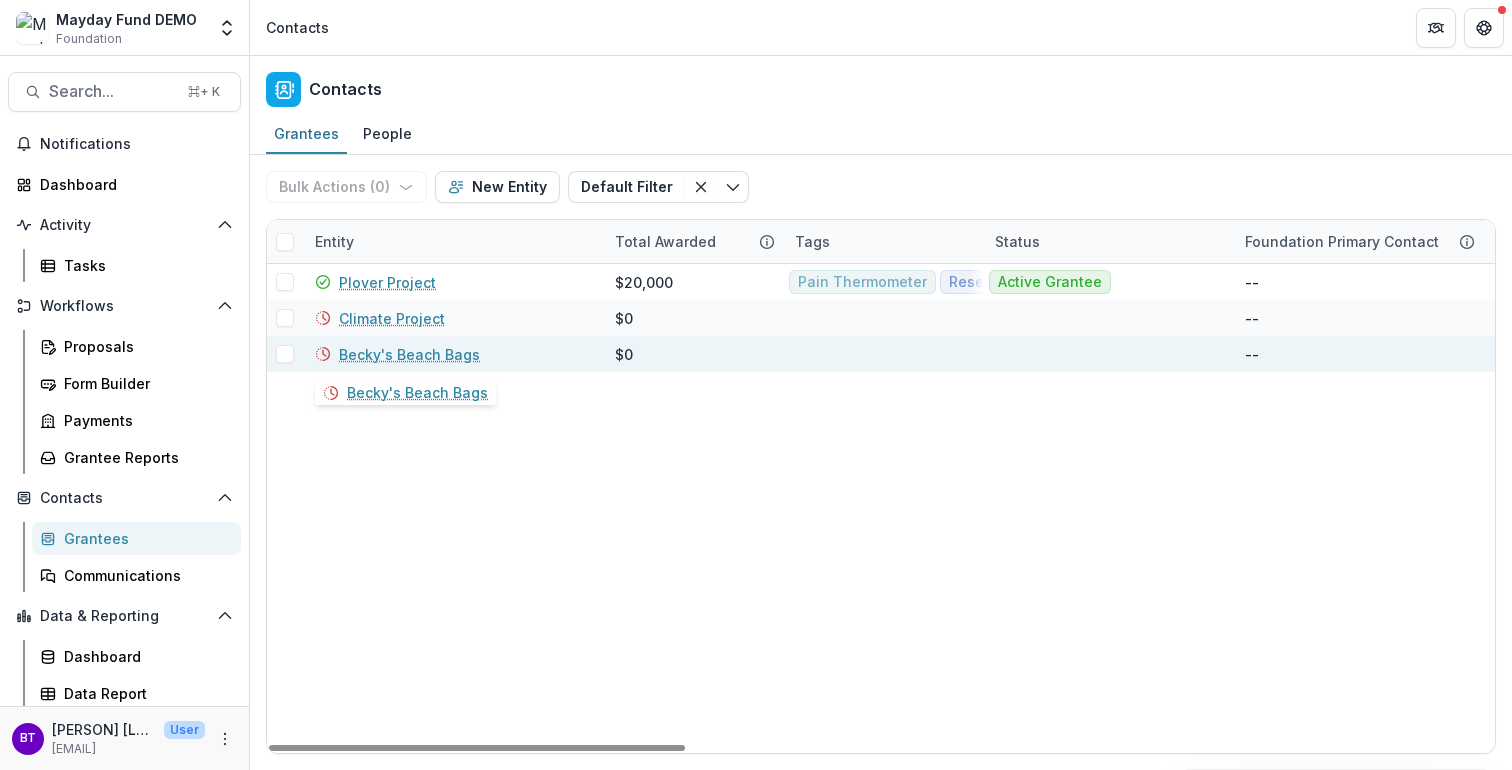 click on "Becky's Beach Bags" at bounding box center [409, 354] 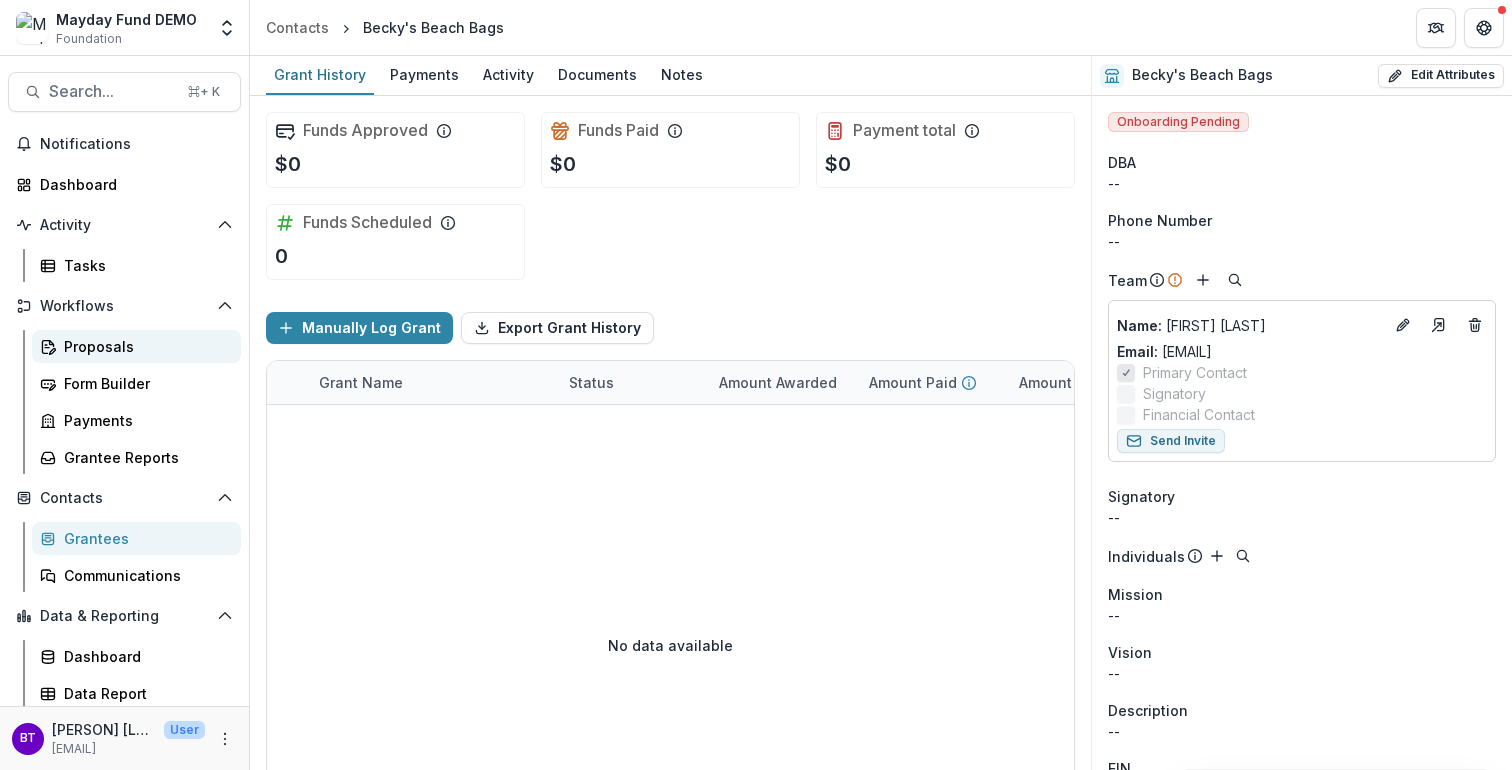 click on "Proposals" at bounding box center (144, 346) 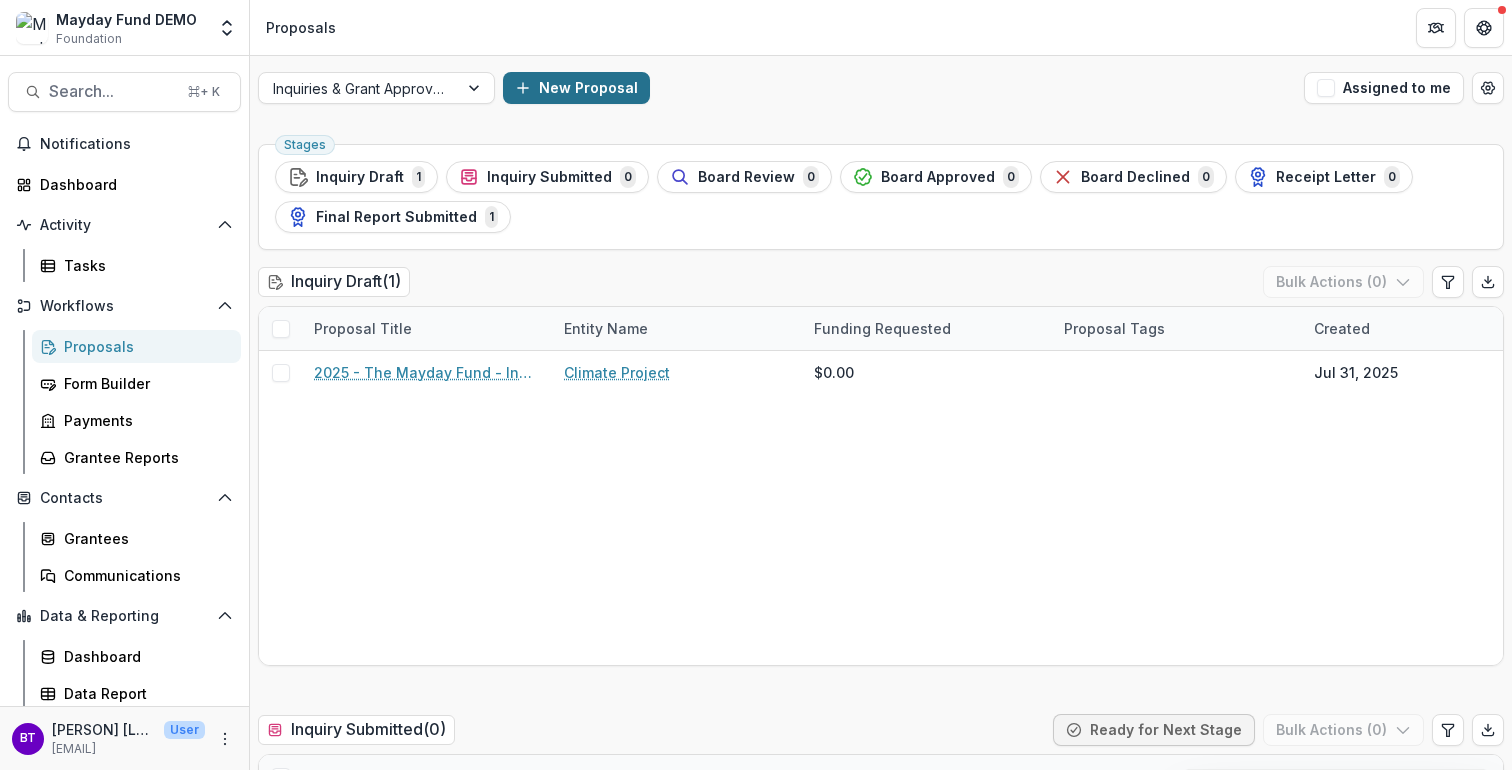 click on "New Proposal" at bounding box center (576, 88) 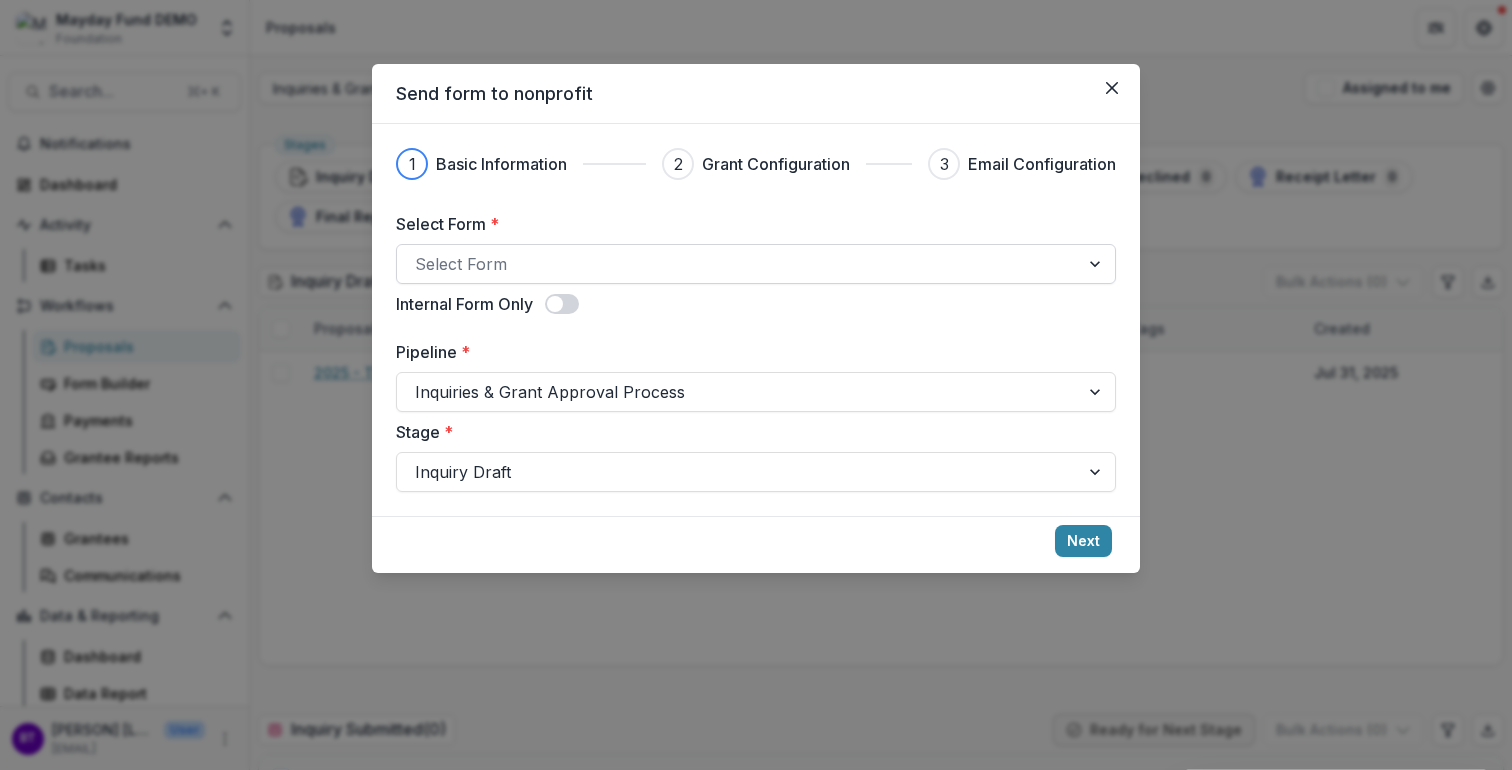 click at bounding box center [738, 264] 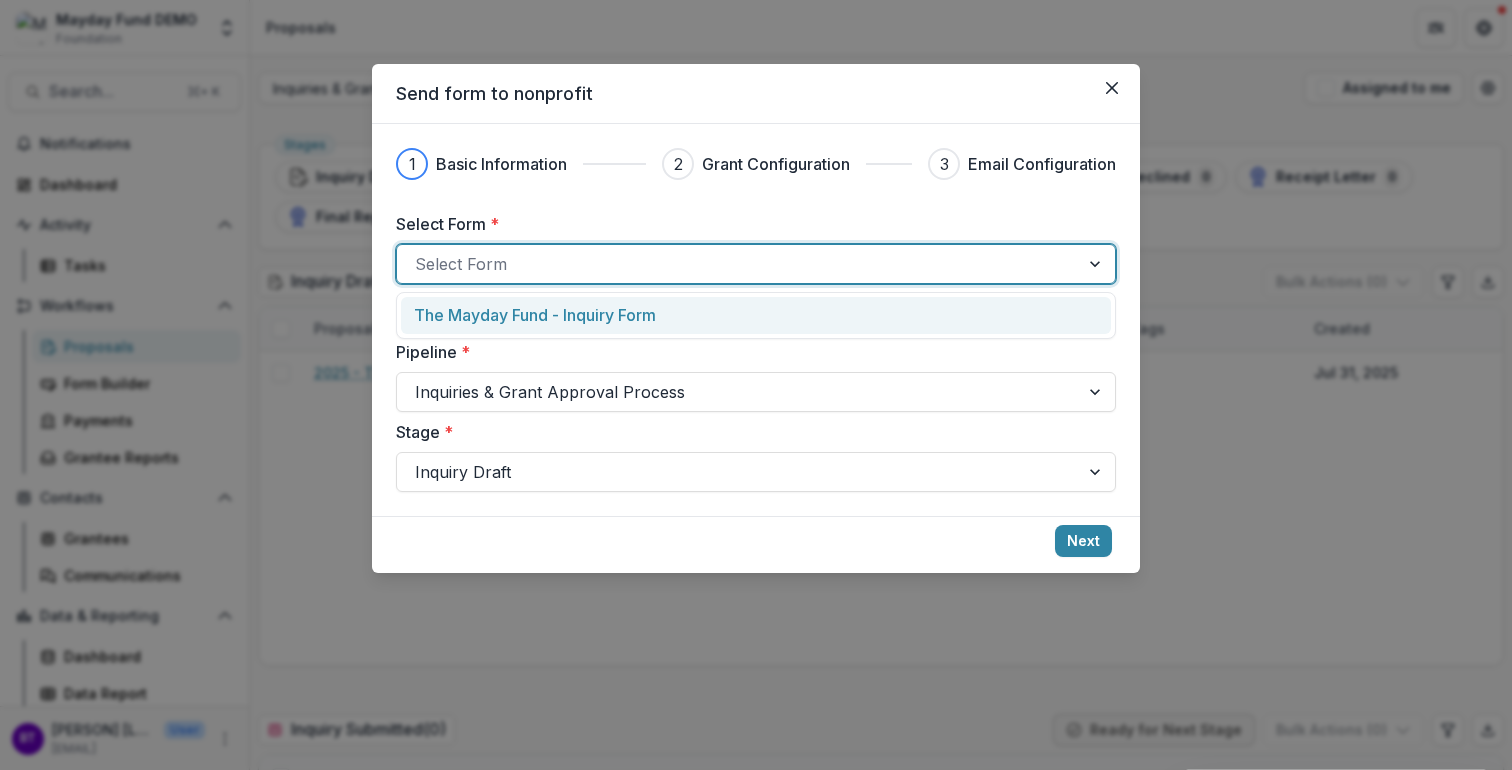 click on "The Mayday Fund - Inquiry Form" at bounding box center (535, 315) 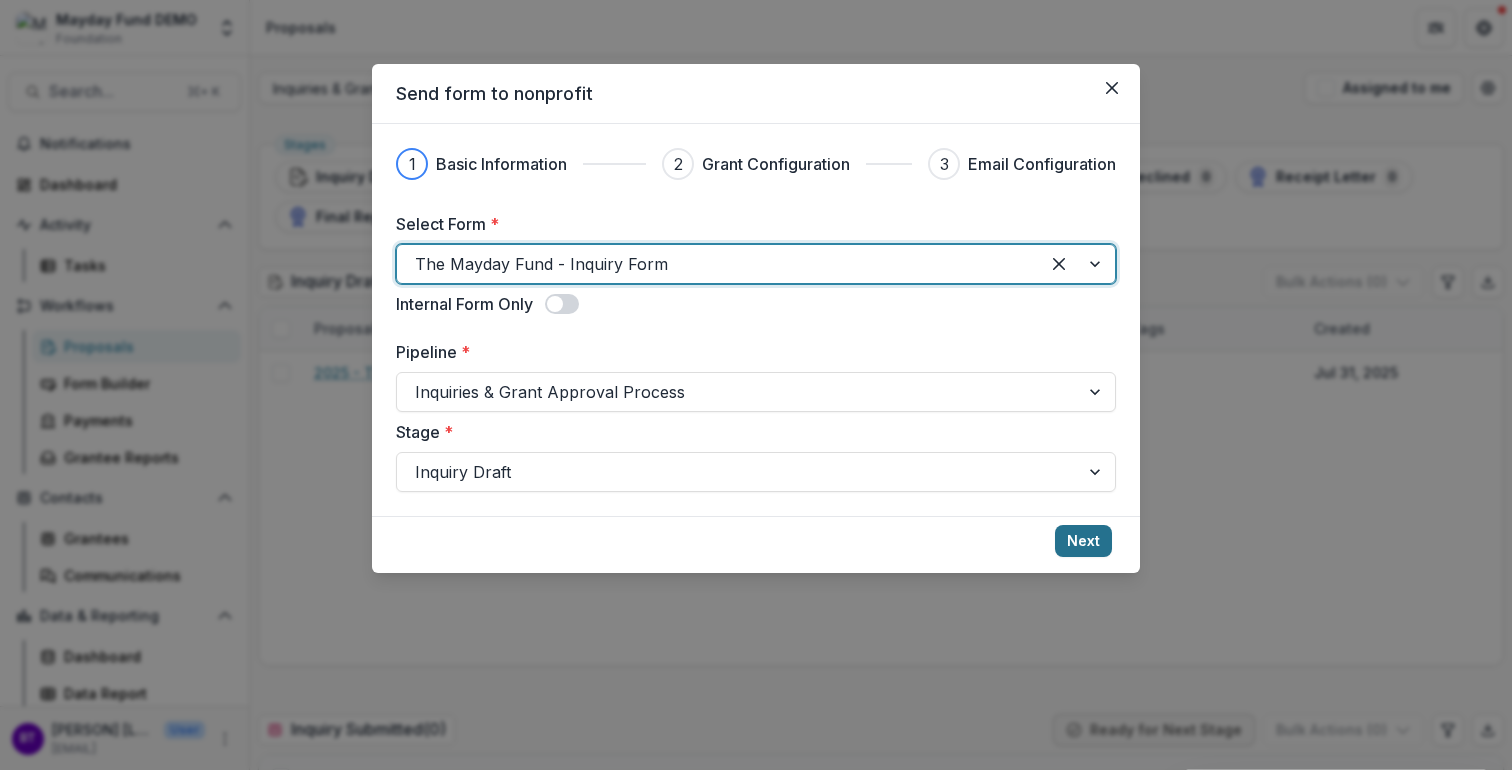 click on "Next" at bounding box center (1083, 541) 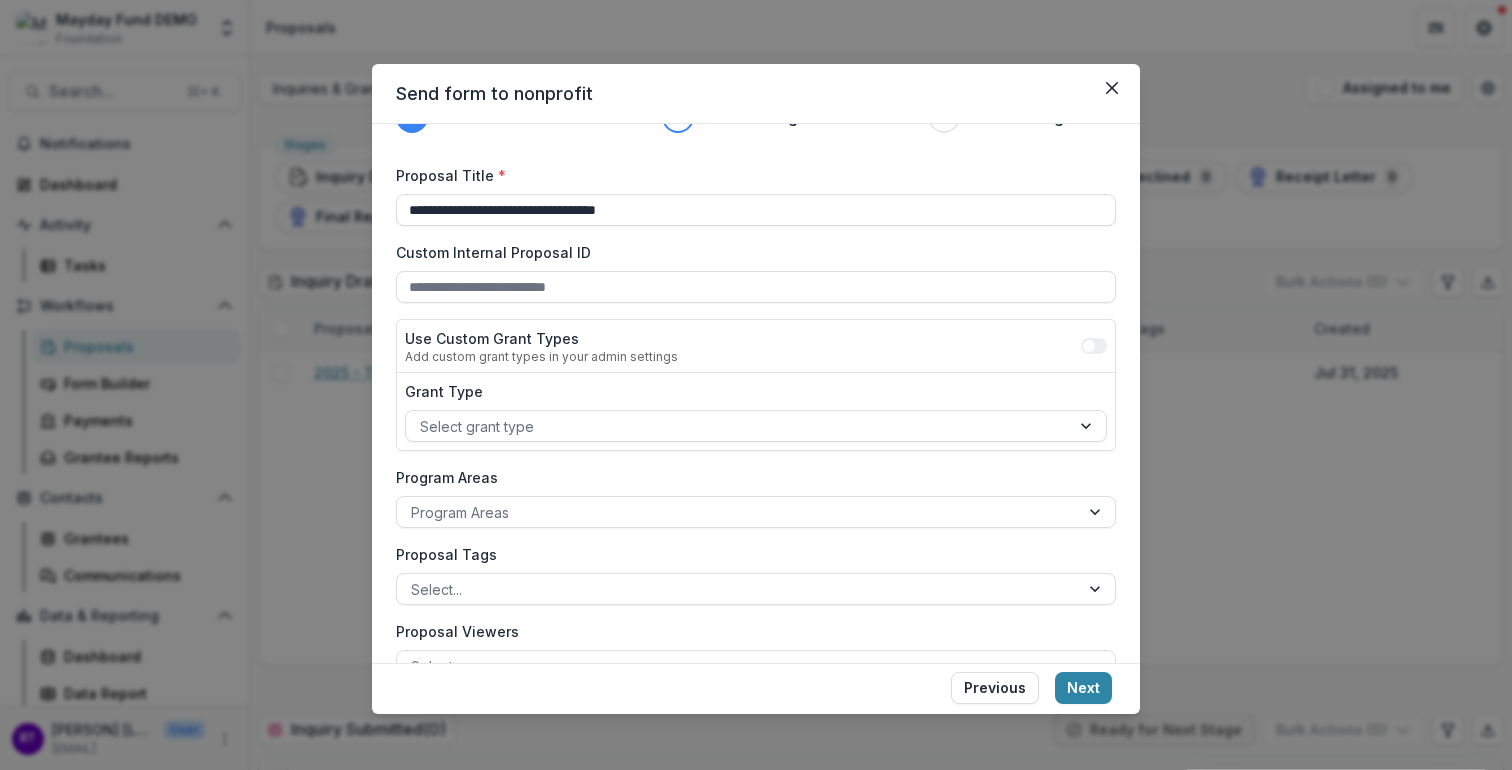 scroll, scrollTop: 0, scrollLeft: 0, axis: both 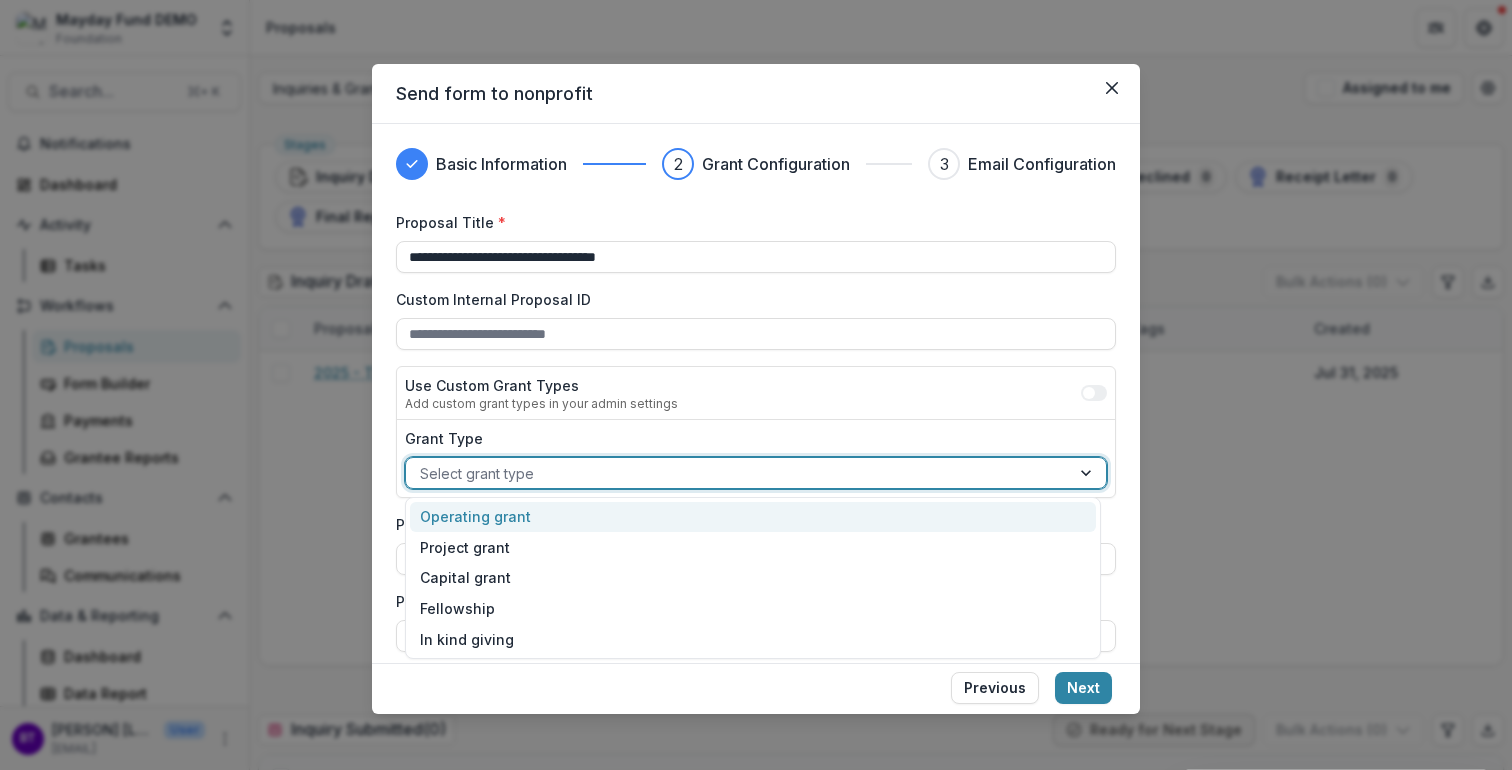 click at bounding box center [738, 473] 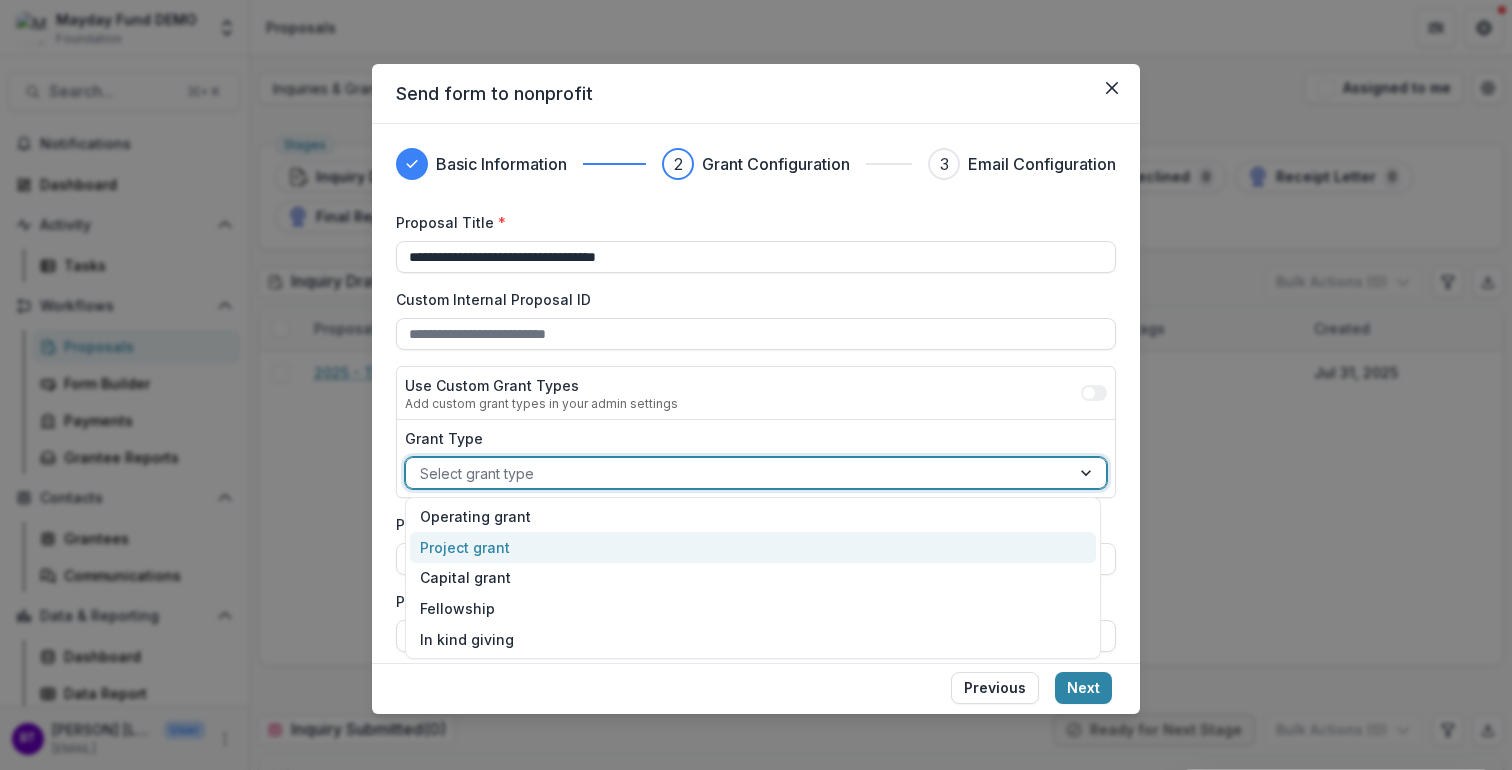 click on "Project grant" at bounding box center (753, 547) 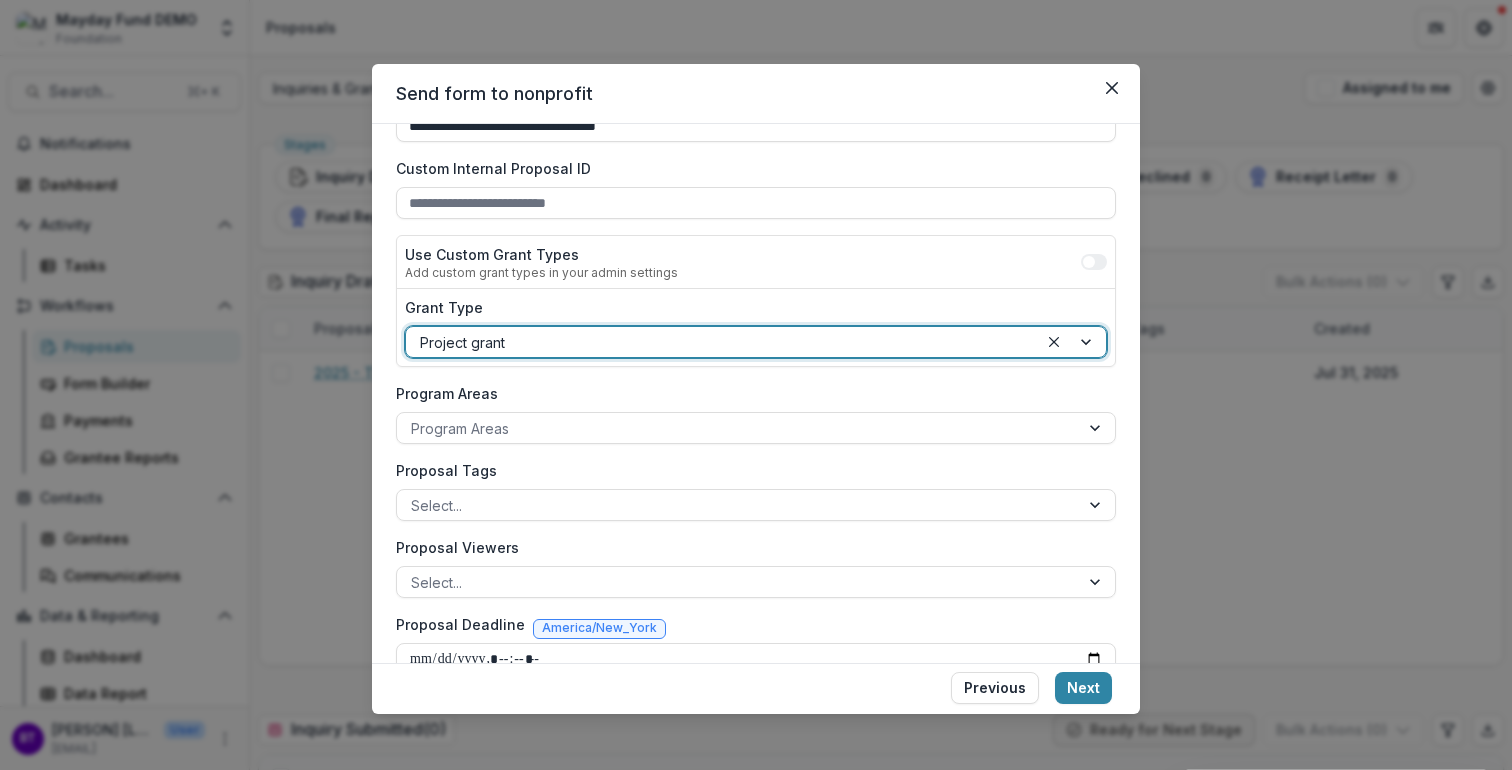 scroll, scrollTop: 137, scrollLeft: 0, axis: vertical 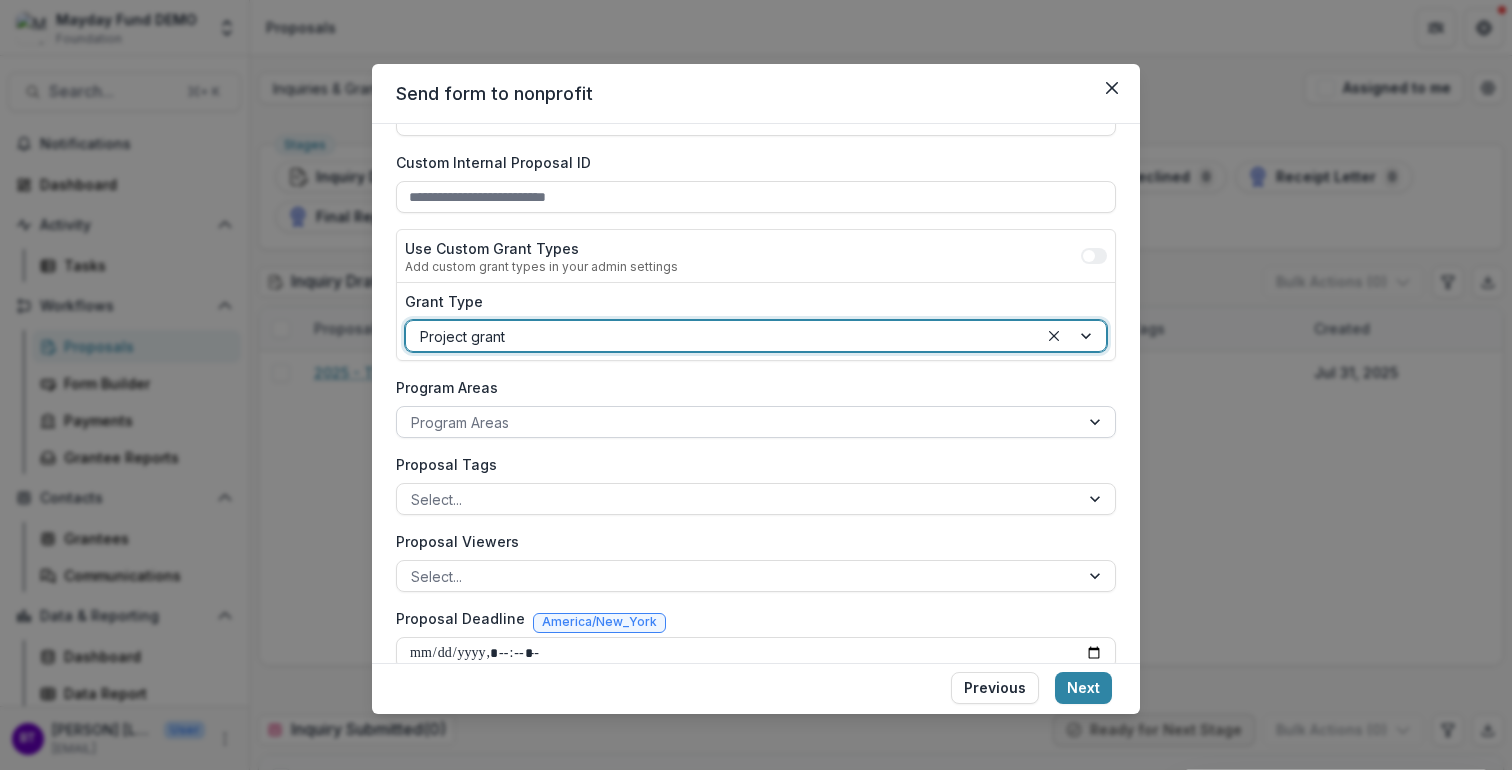 click at bounding box center (738, 422) 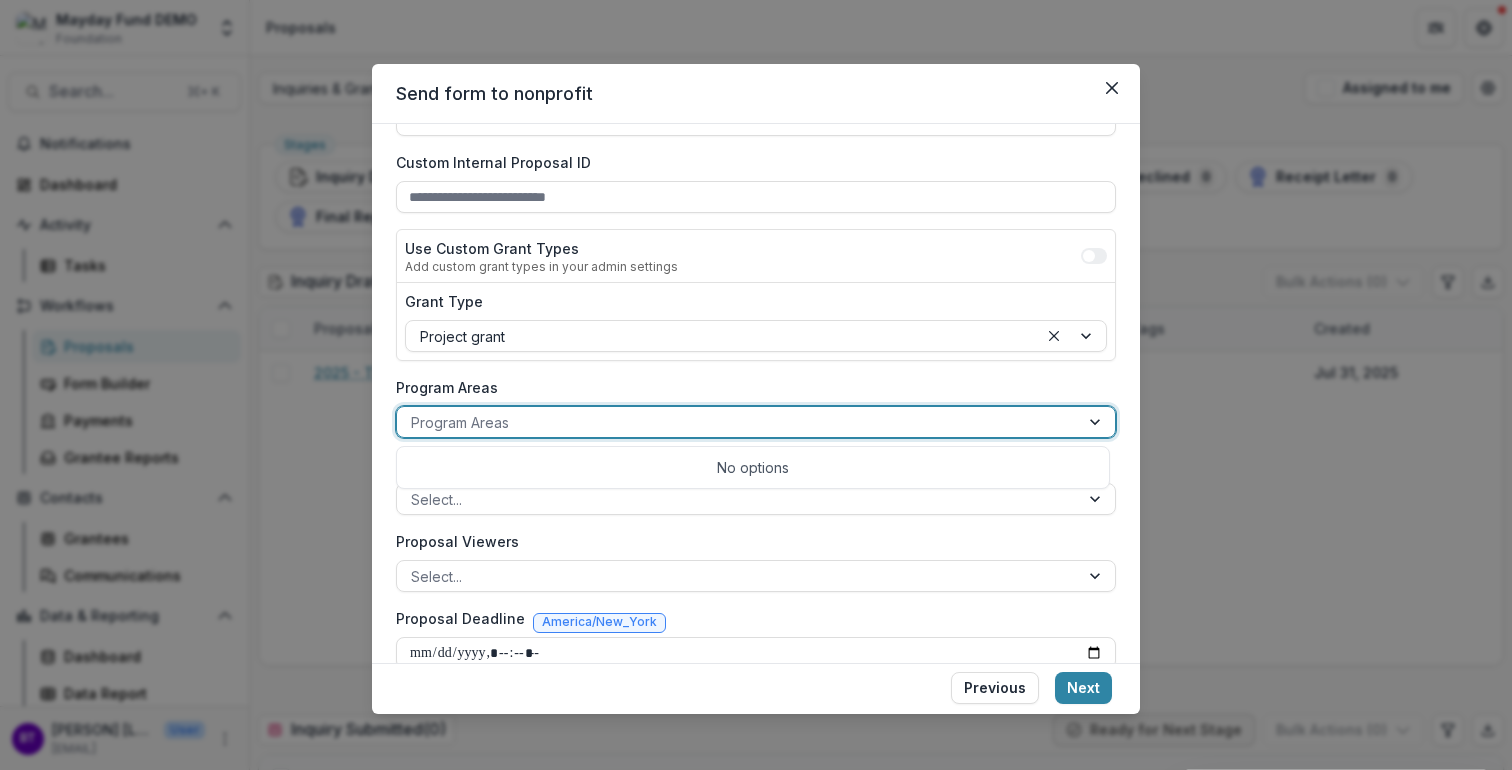 click at bounding box center (738, 422) 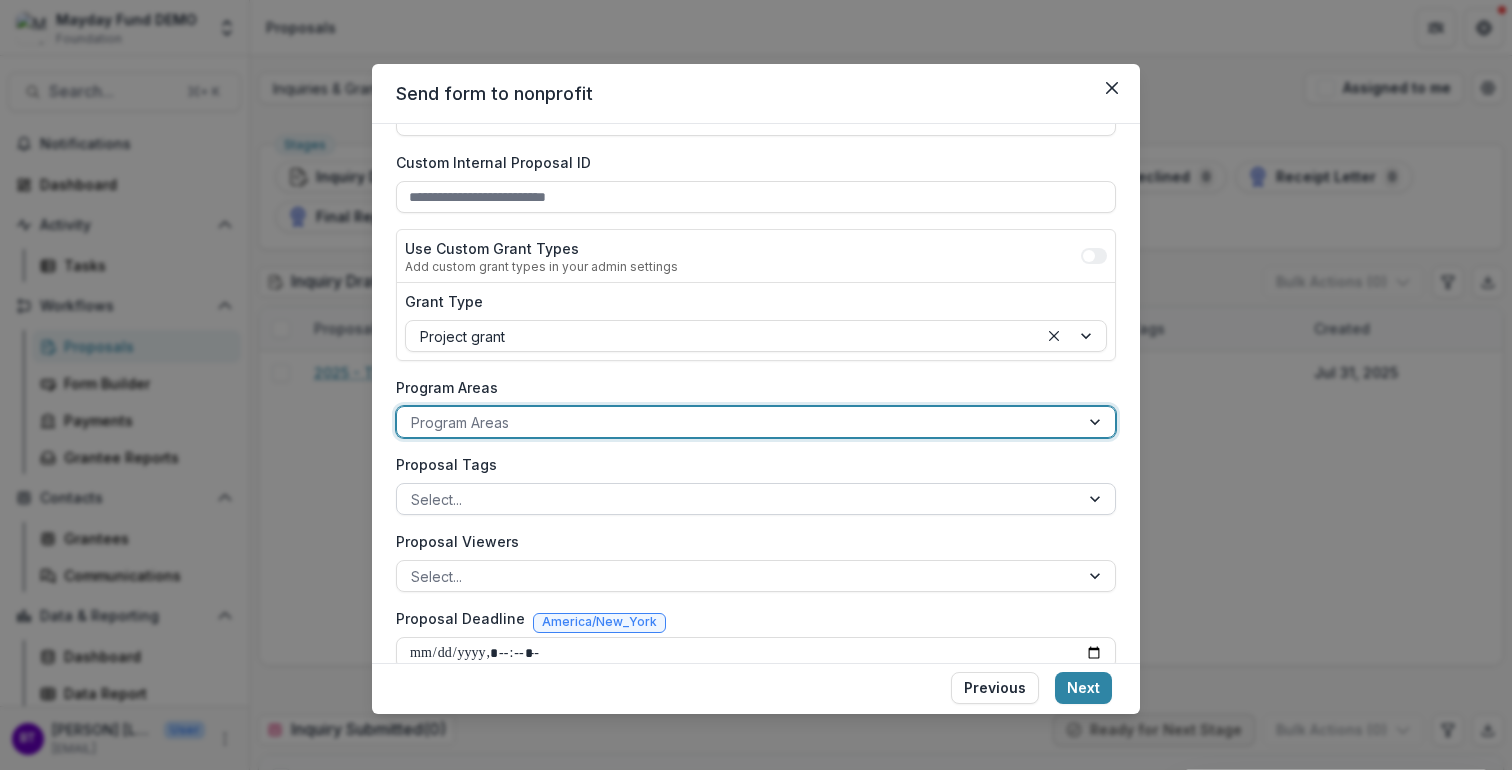 click at bounding box center (738, 499) 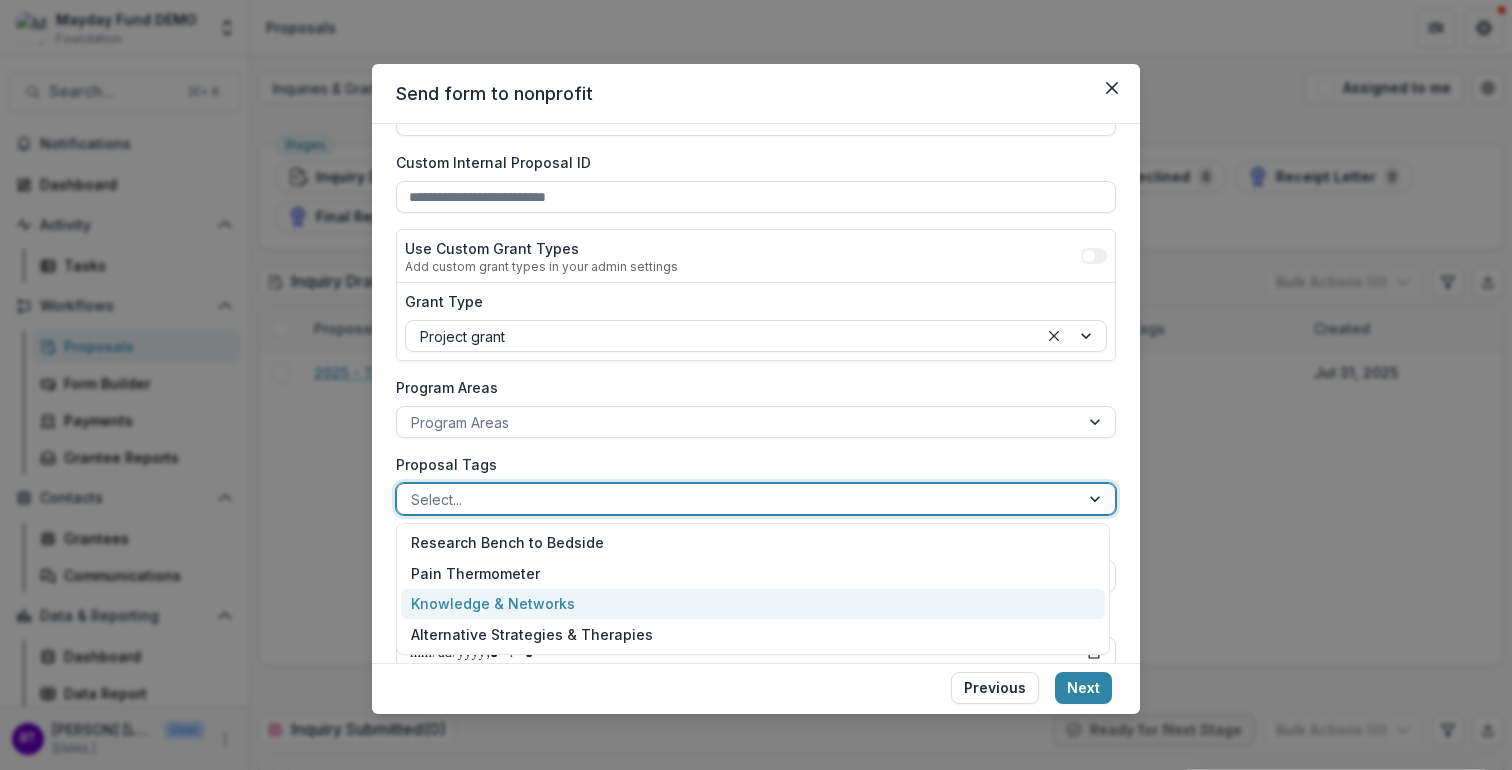 click on "Knowledge & Networks" at bounding box center [753, 604] 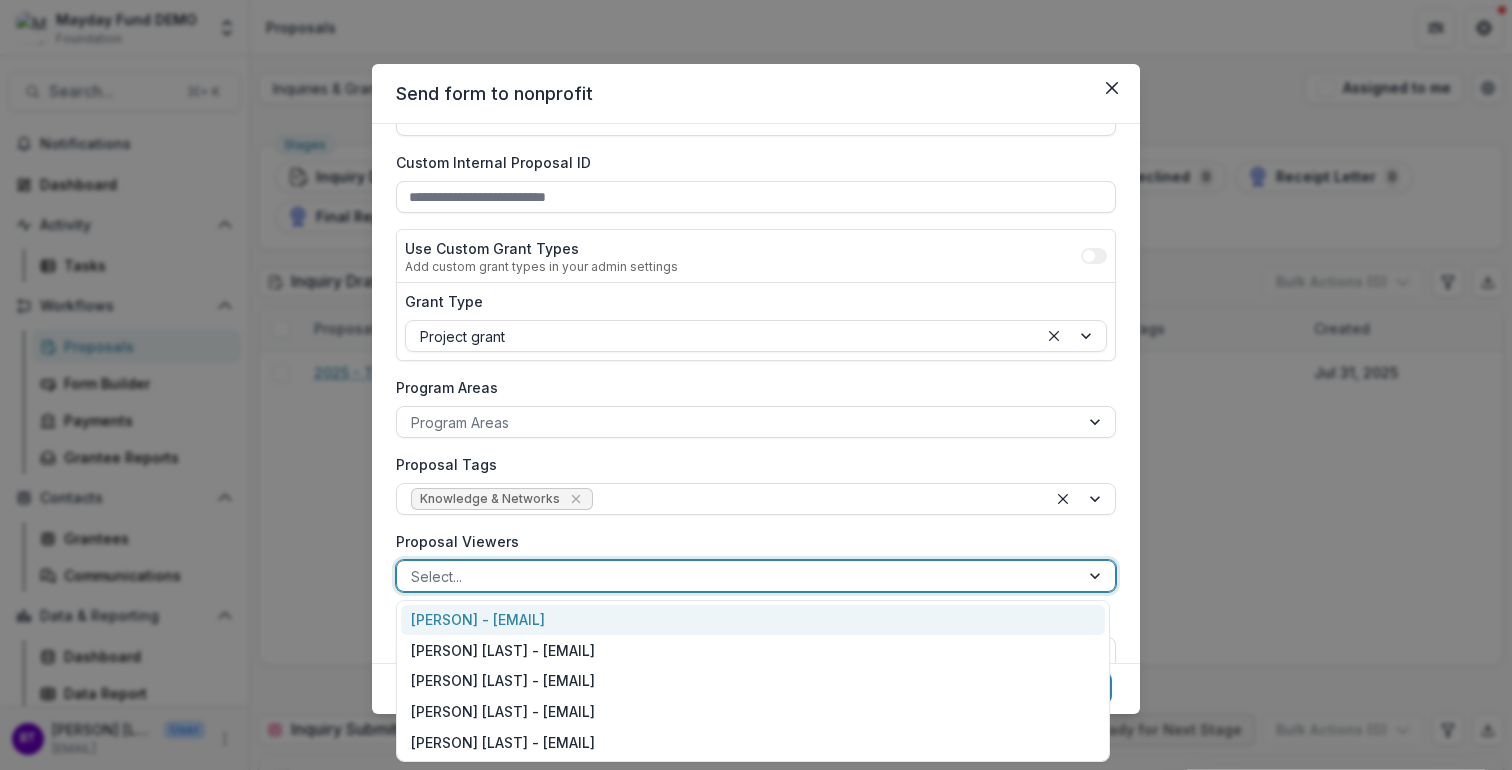 click at bounding box center (738, 576) 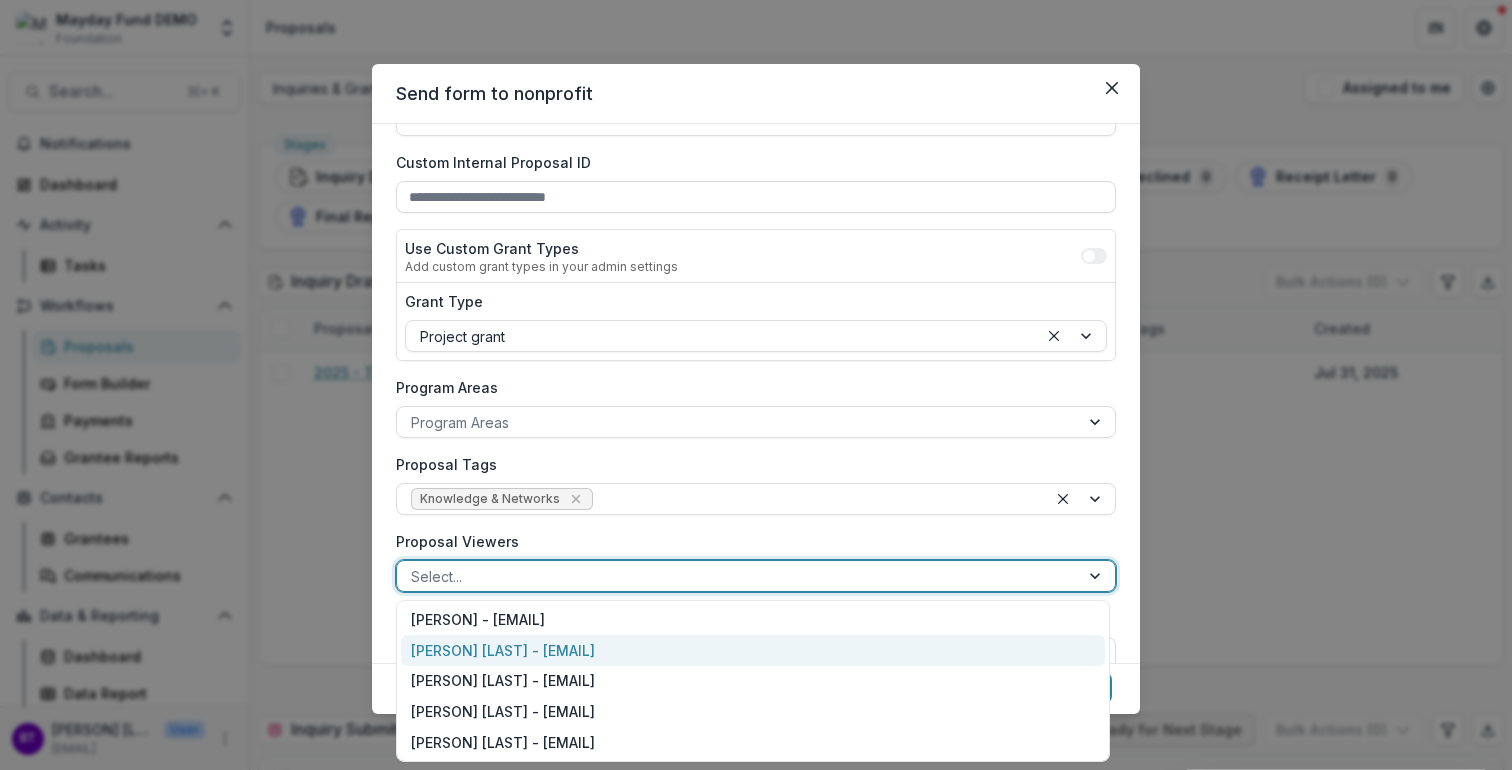 click on "Christina M. Spellman - cmspellman@maydayfund.org" at bounding box center (753, 650) 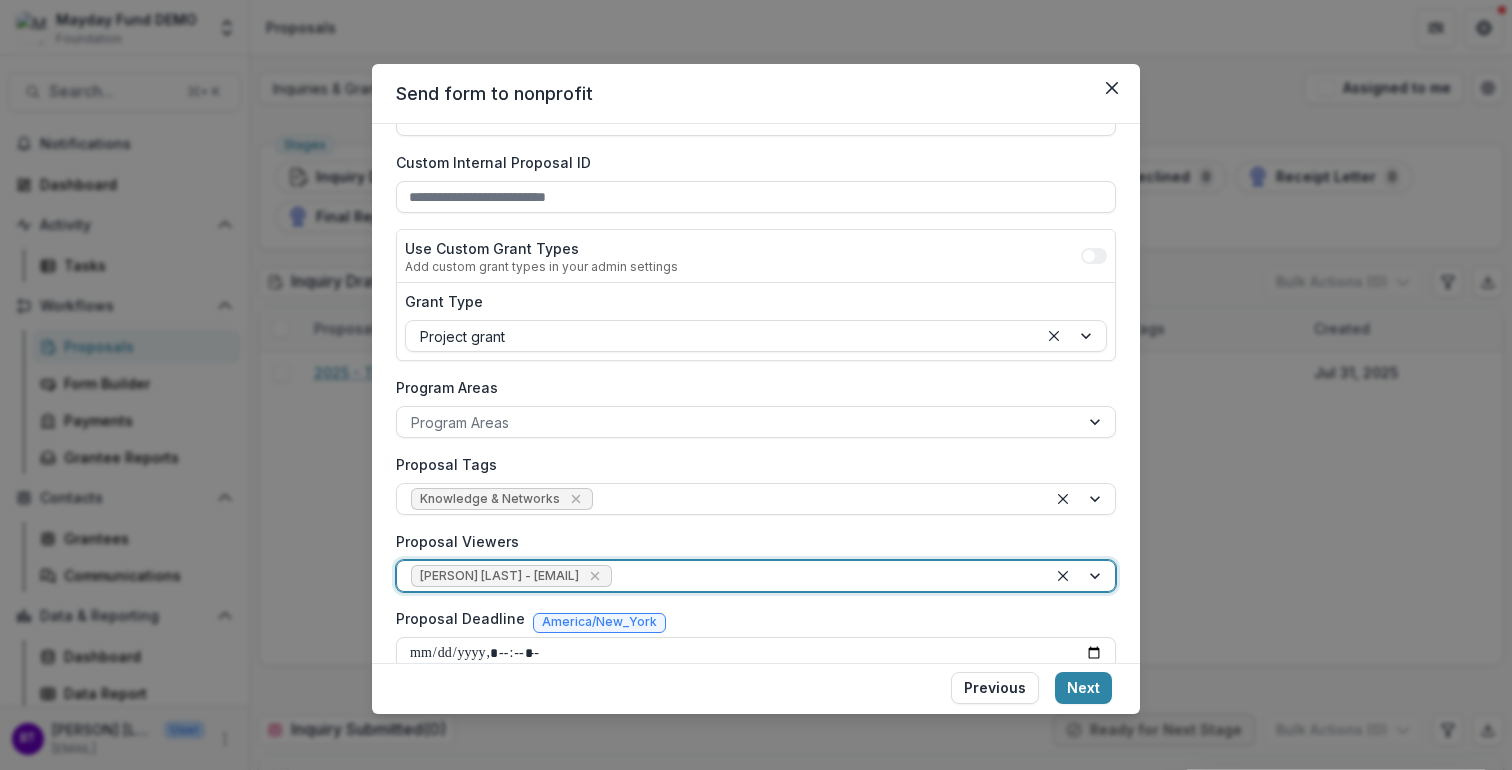 scroll, scrollTop: 166, scrollLeft: 0, axis: vertical 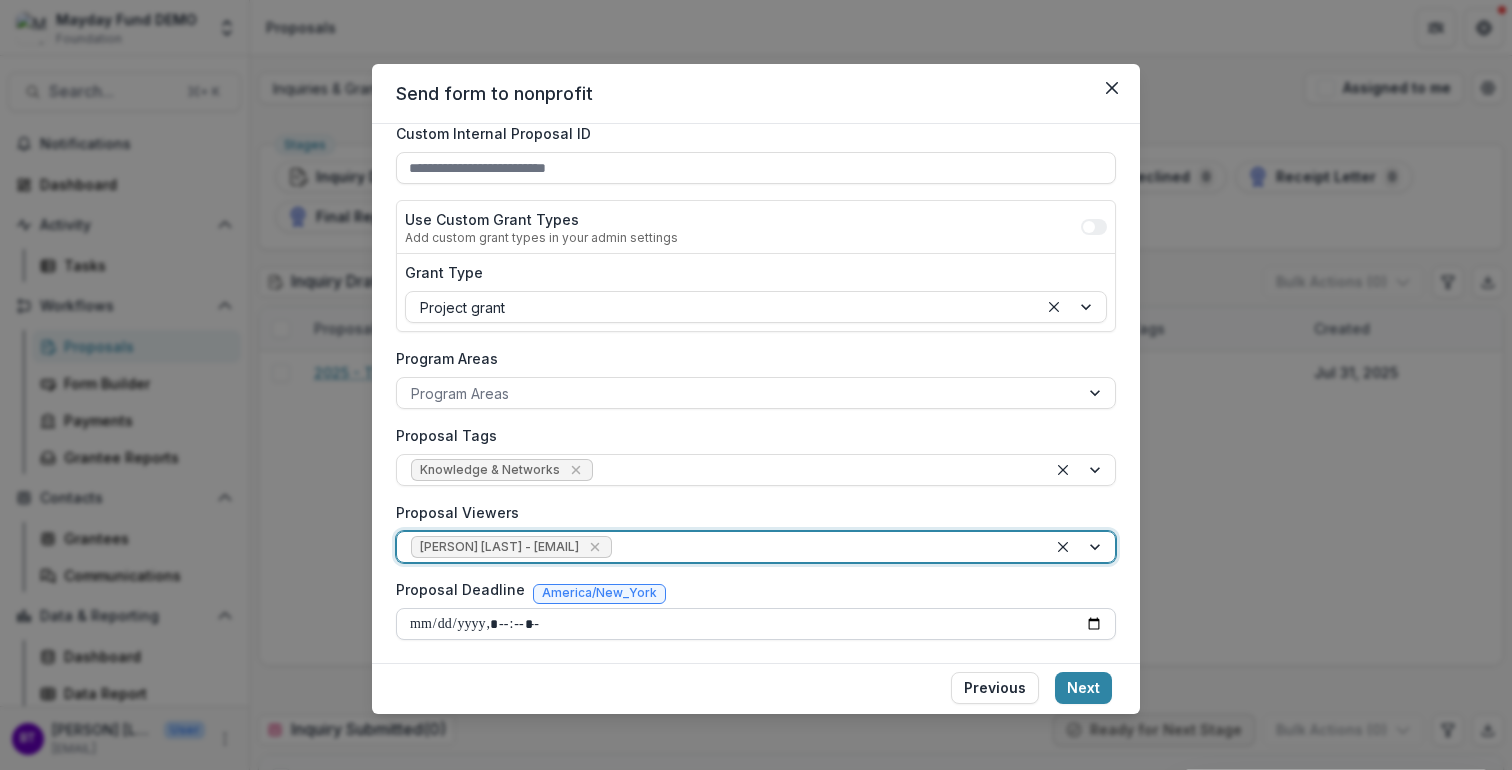 click on "Proposal Deadline" at bounding box center [756, 624] 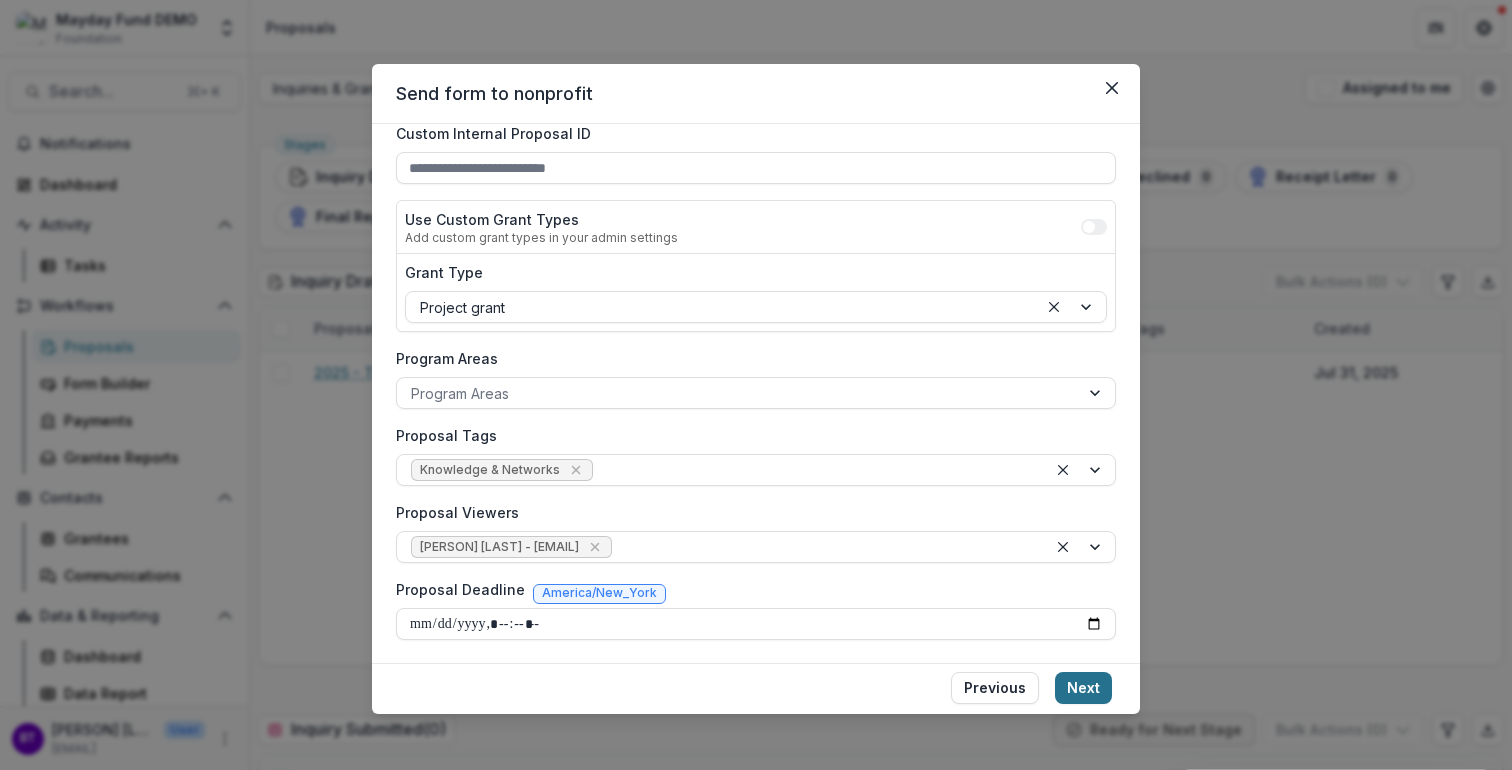 click on "Next" at bounding box center [1083, 688] 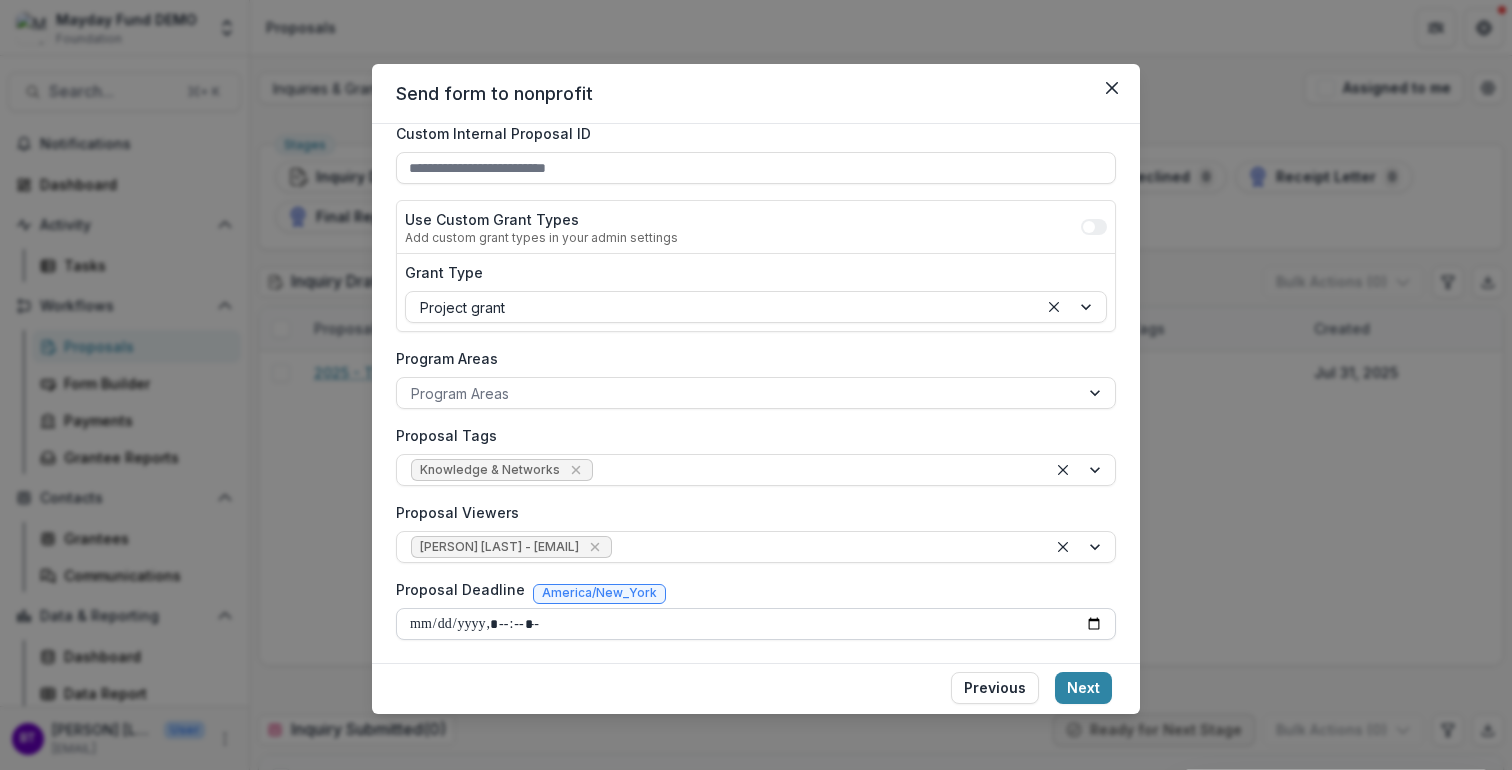 click on "Proposal Deadline" at bounding box center (756, 624) 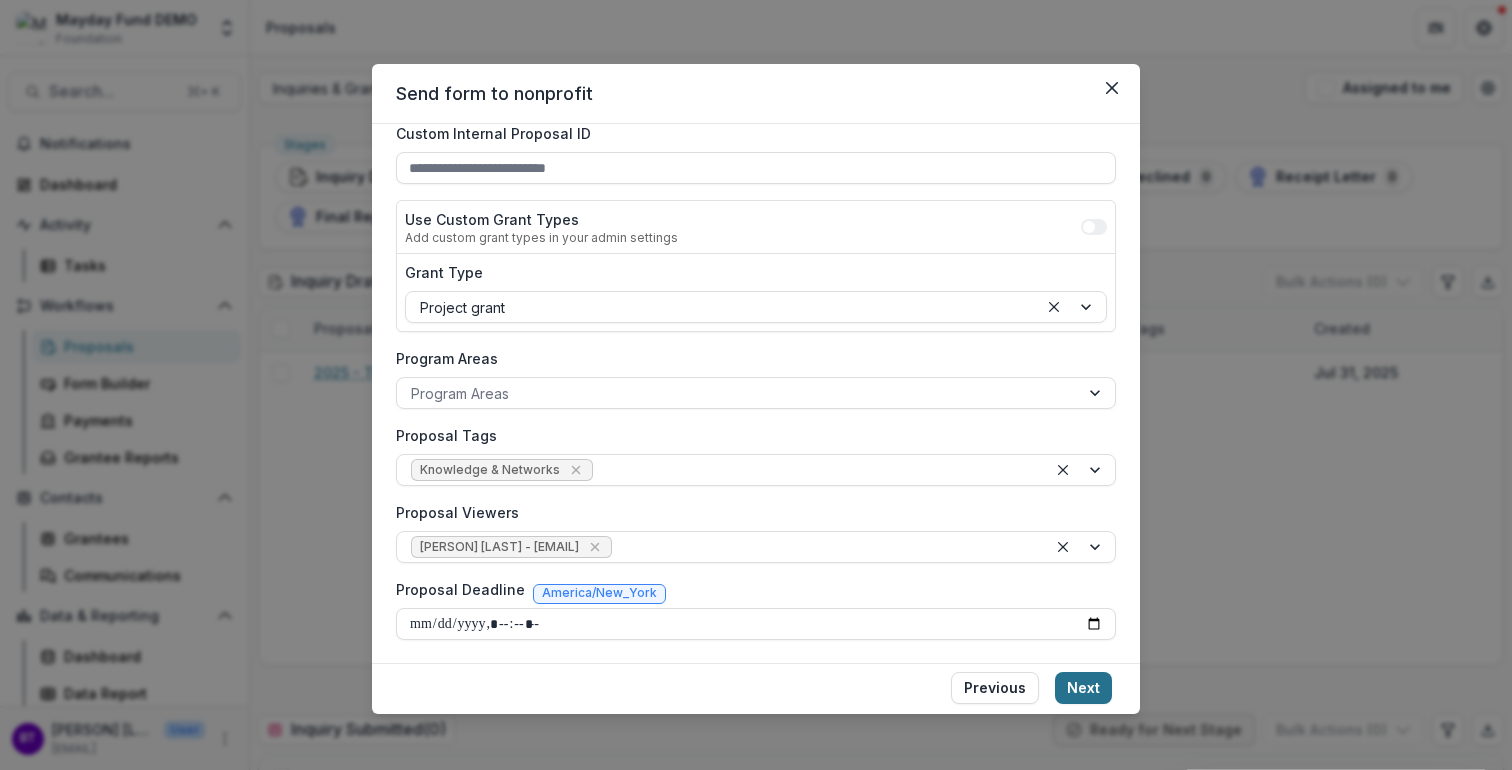 click on "Next" at bounding box center [1083, 688] 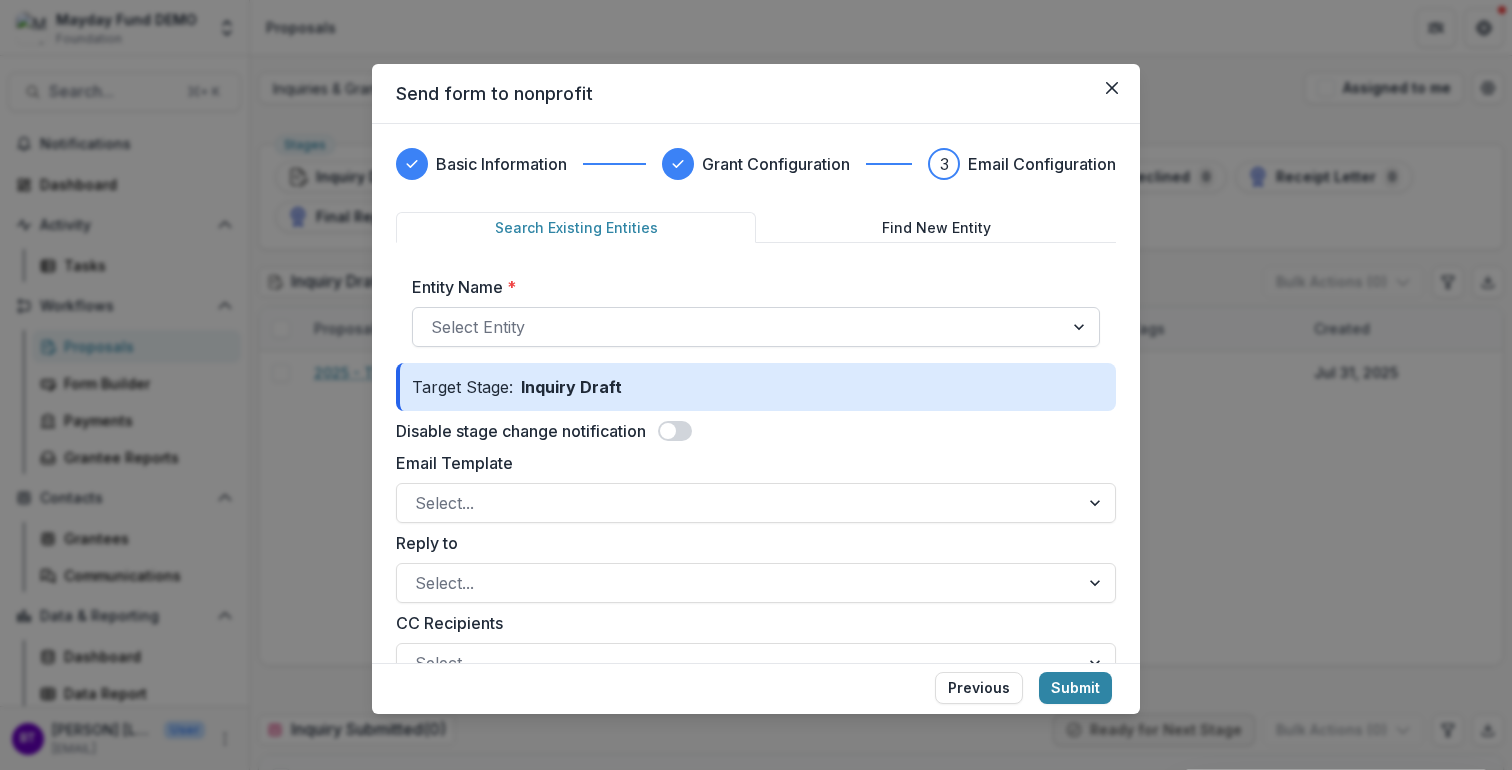click at bounding box center (738, 327) 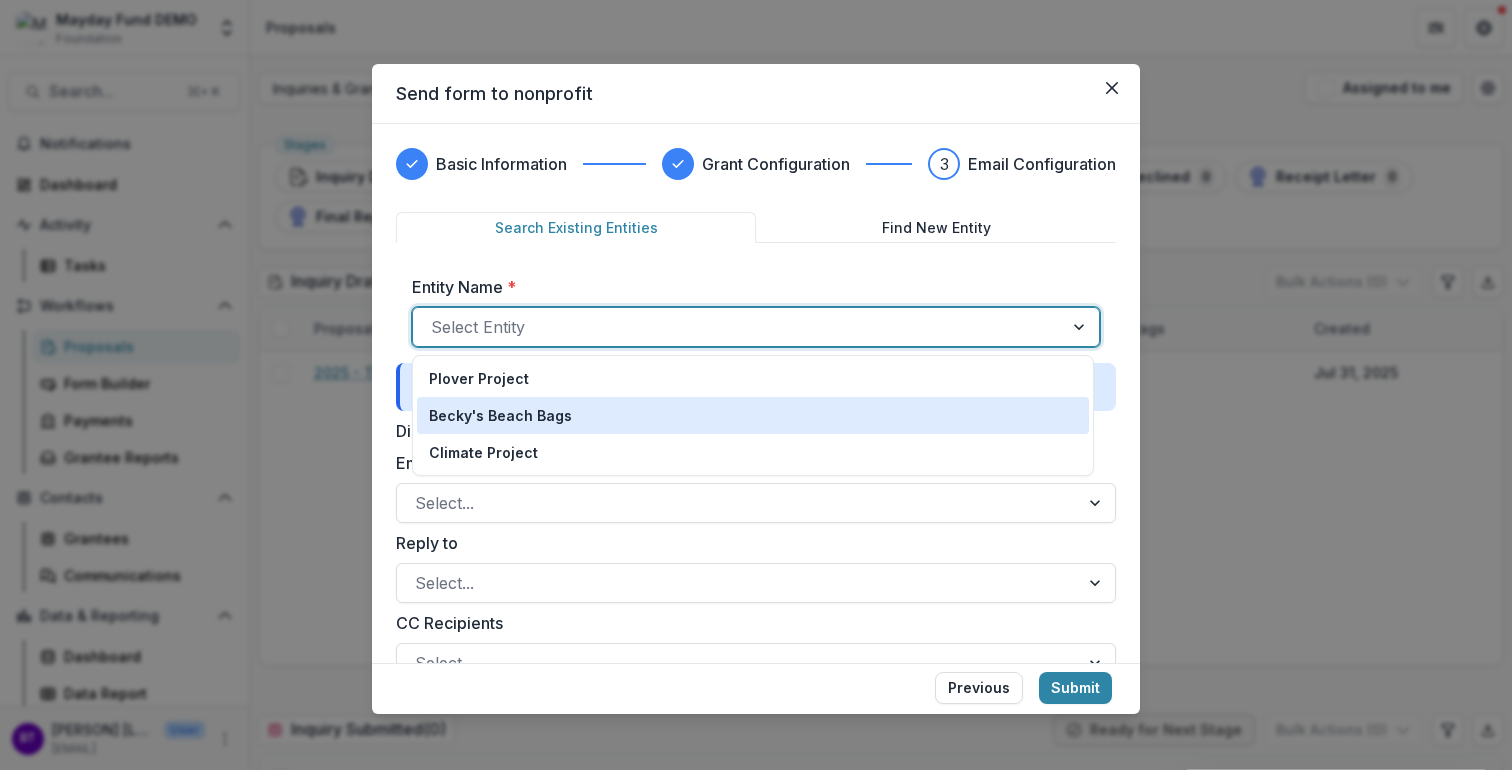 click on "Becky's Beach Bags" at bounding box center (753, 415) 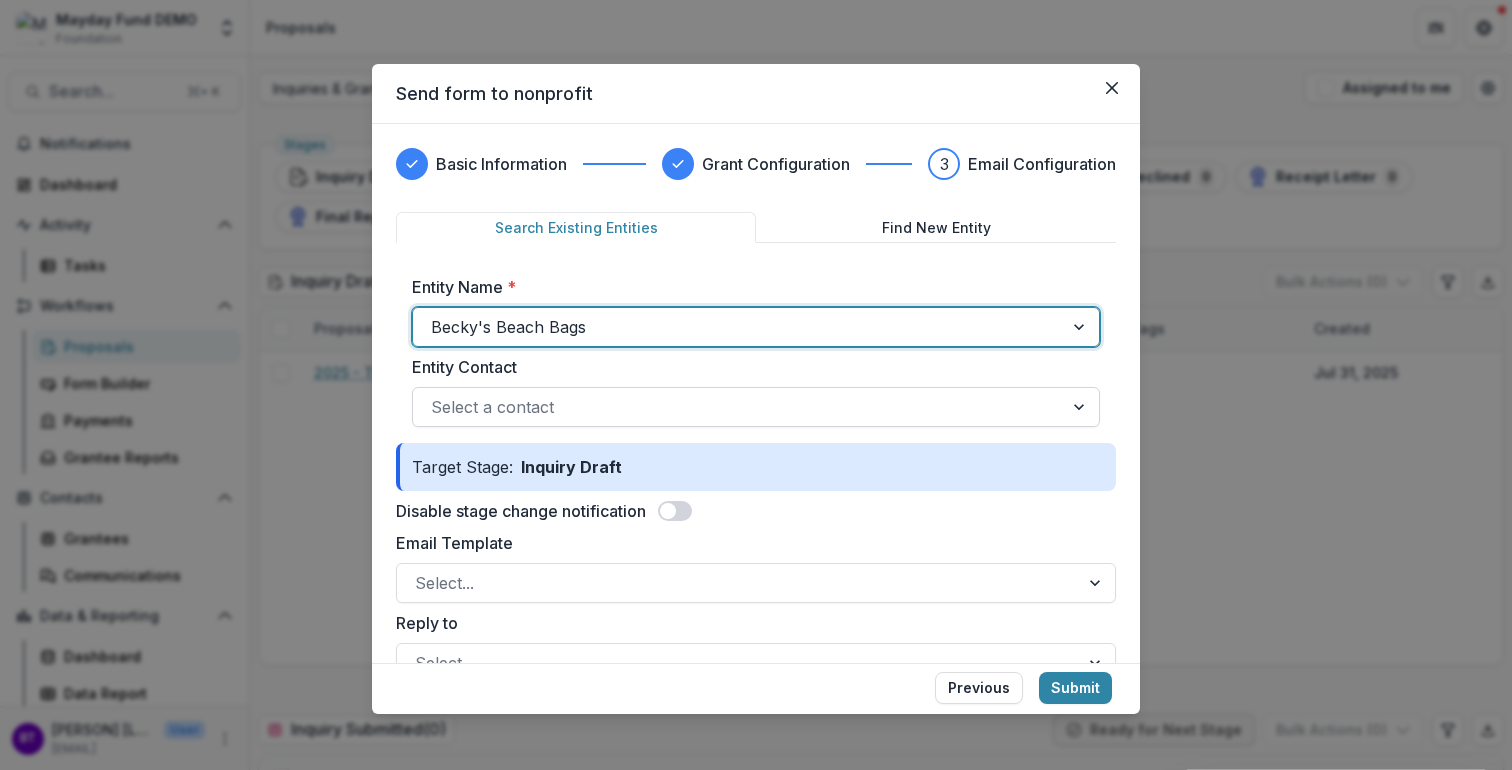 click at bounding box center [738, 407] 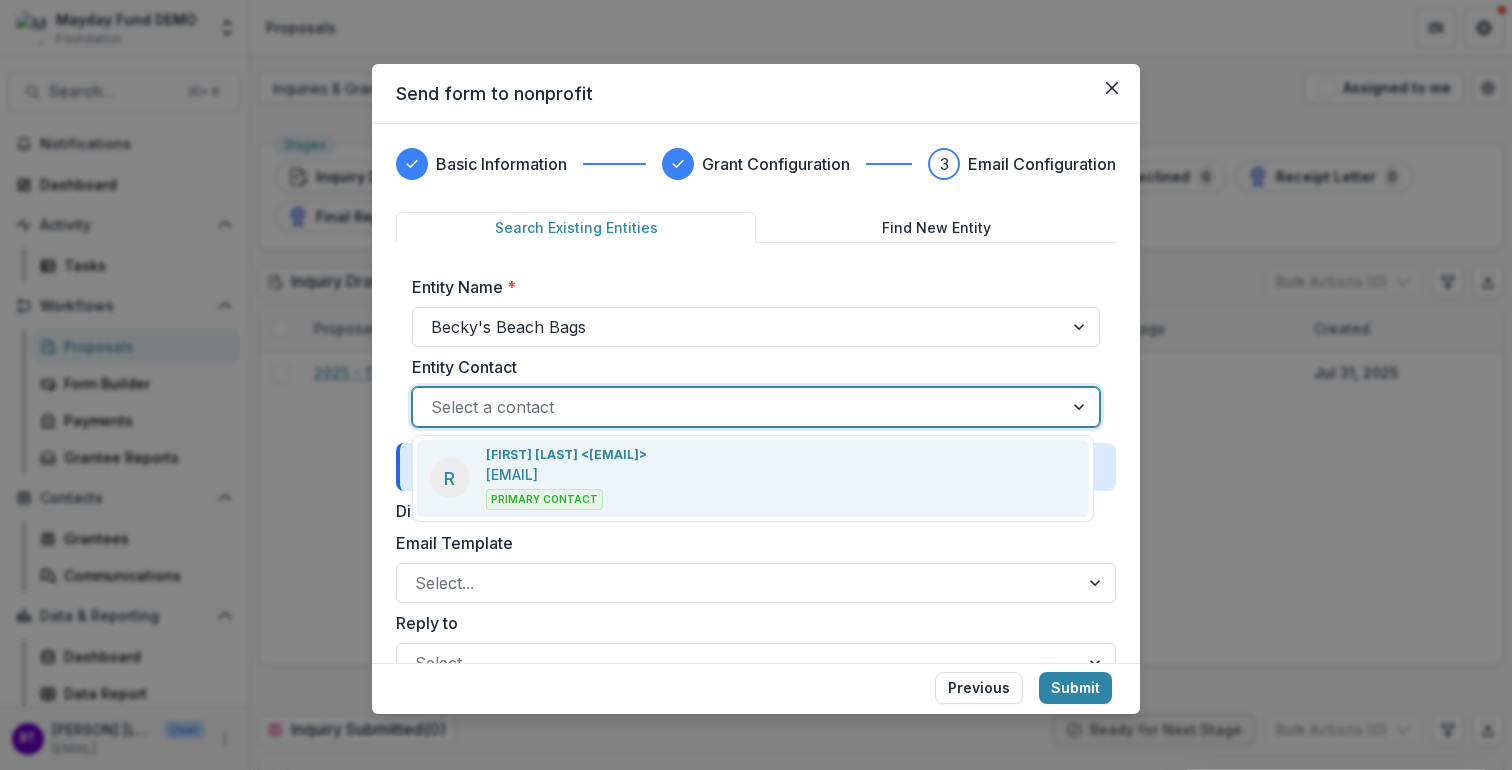 click on "Rebecca Theis <rebecca.lynn.theis@gmail.com> rebecca.lynn.theis@gmail.com Primary Contact" at bounding box center [566, 478] 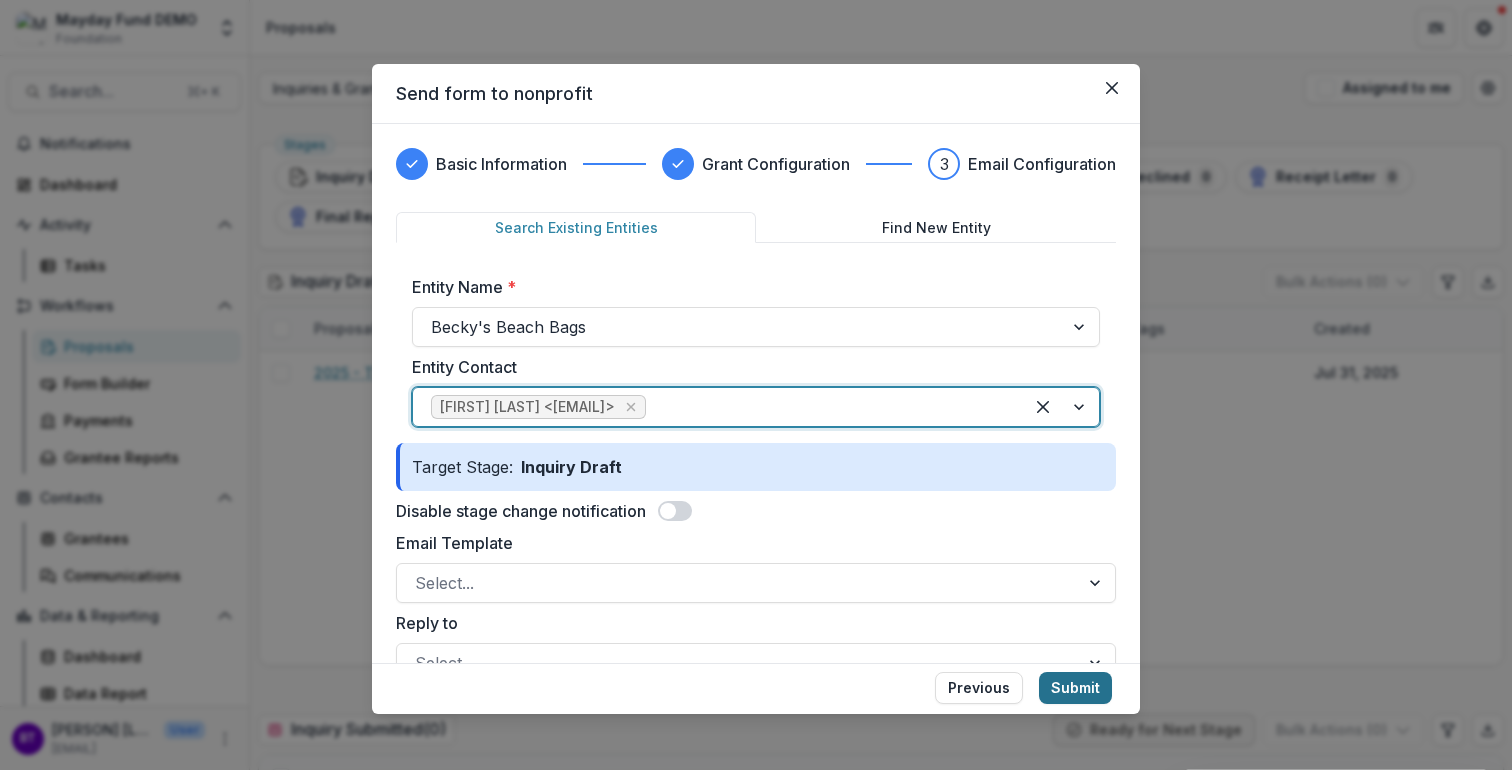 click on "Submit" at bounding box center (1075, 688) 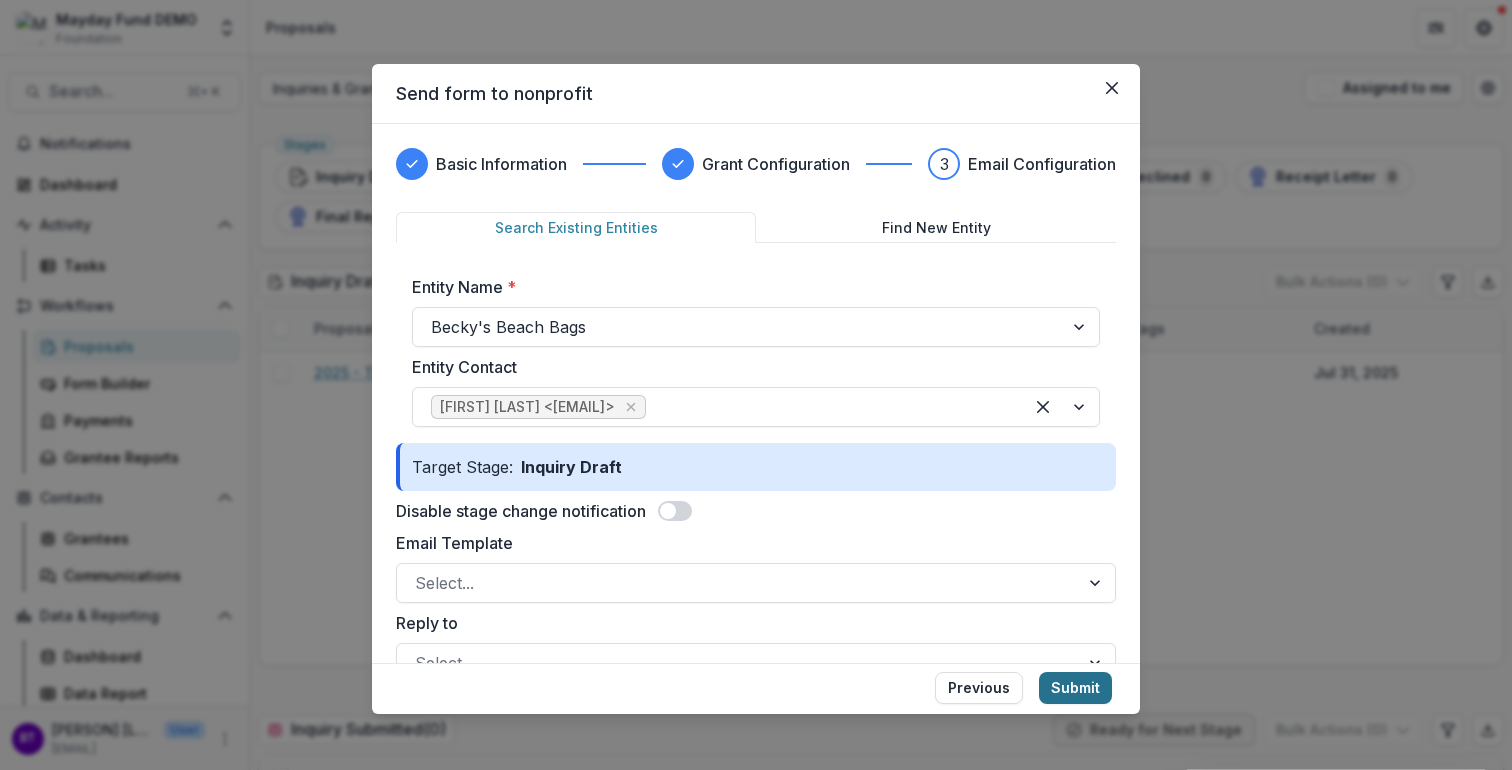 click on "Submit" at bounding box center (1075, 688) 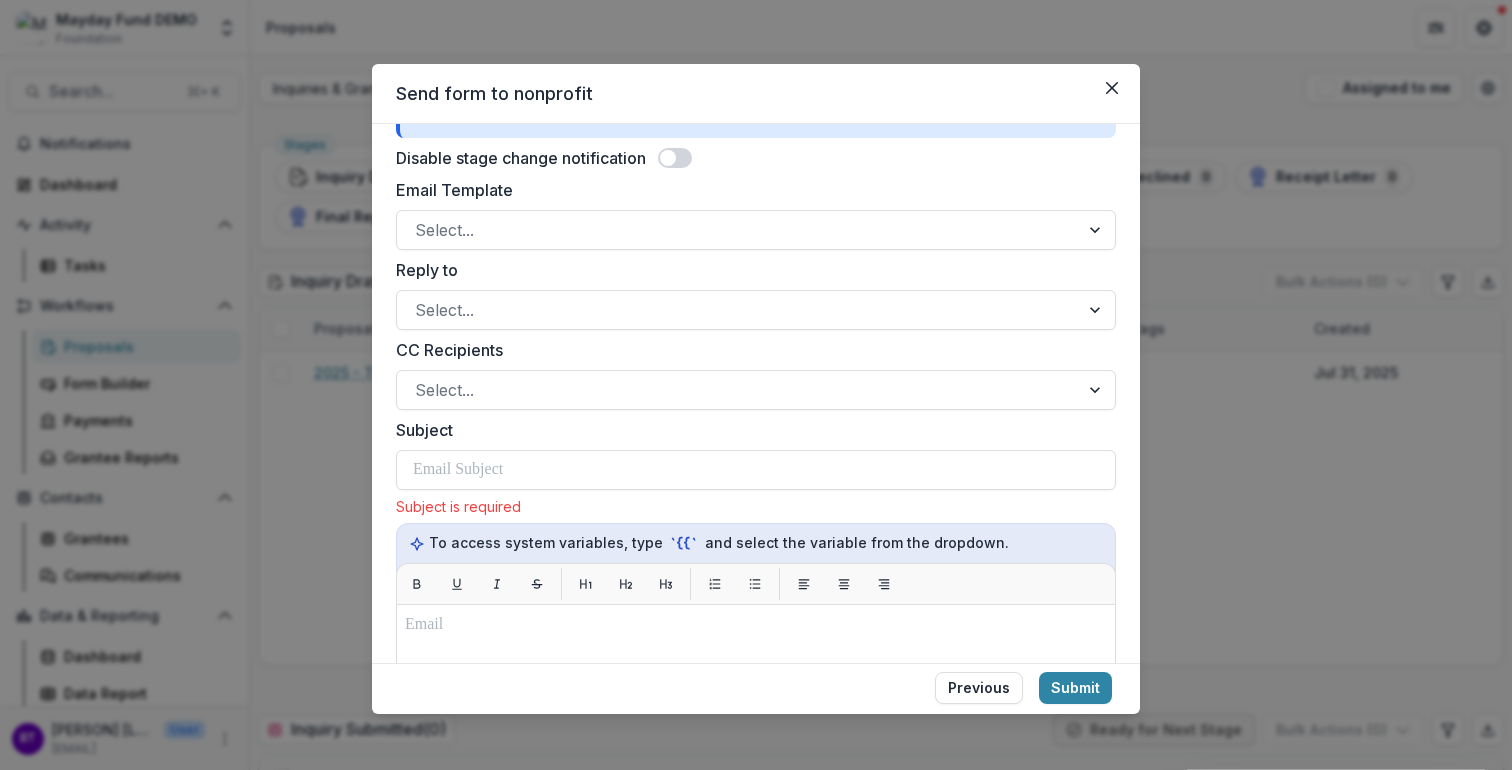 scroll, scrollTop: 351, scrollLeft: 0, axis: vertical 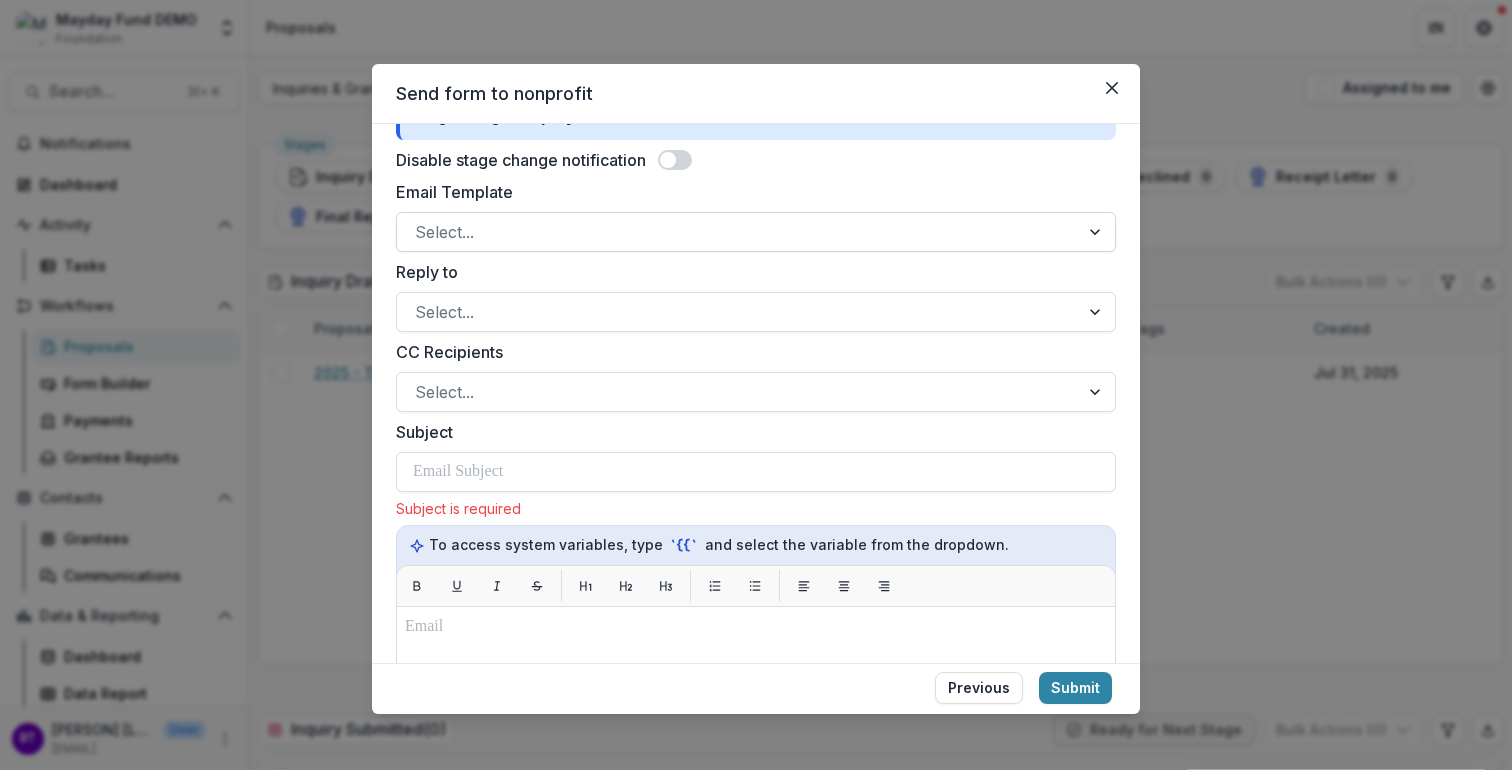 click at bounding box center (738, 232) 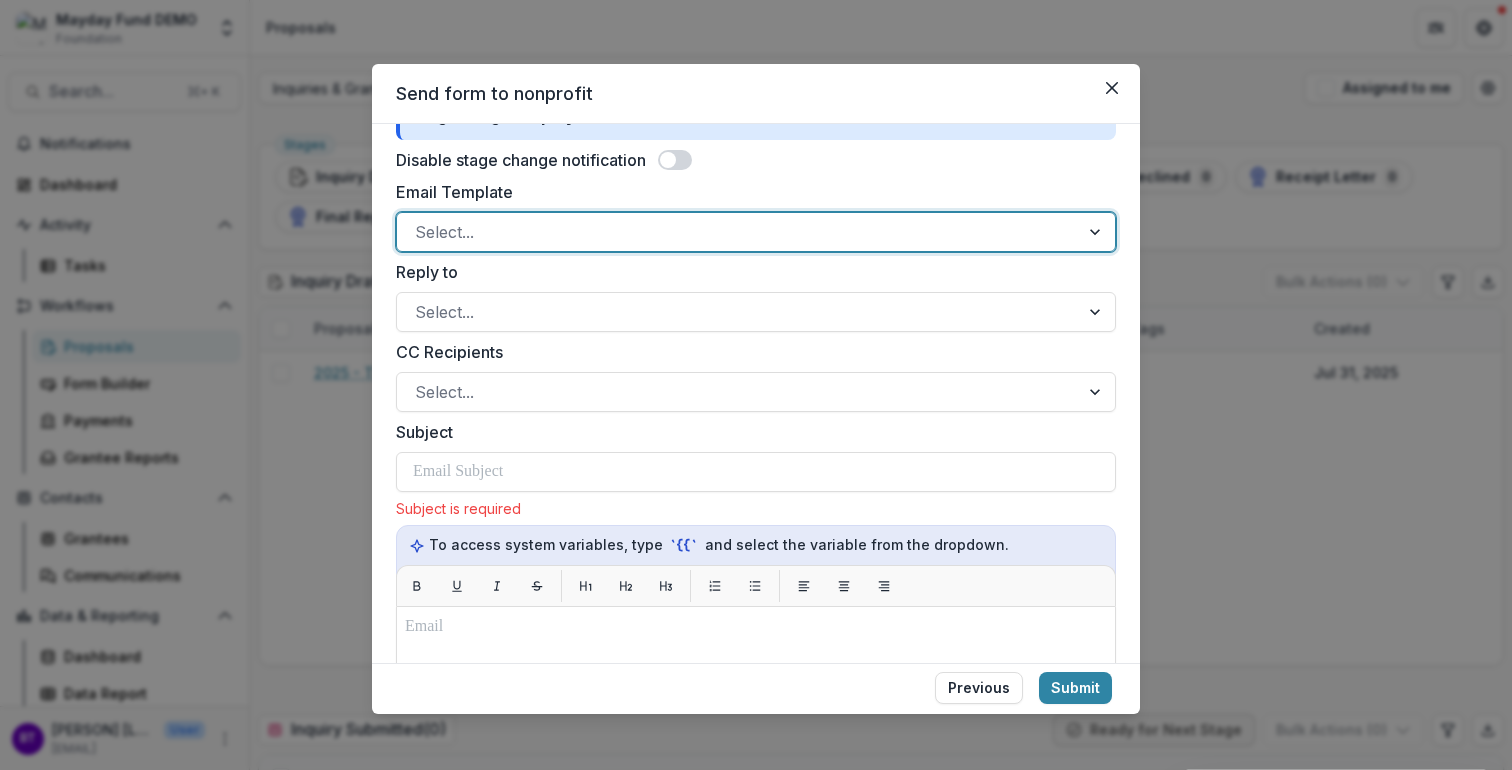 click at bounding box center [738, 232] 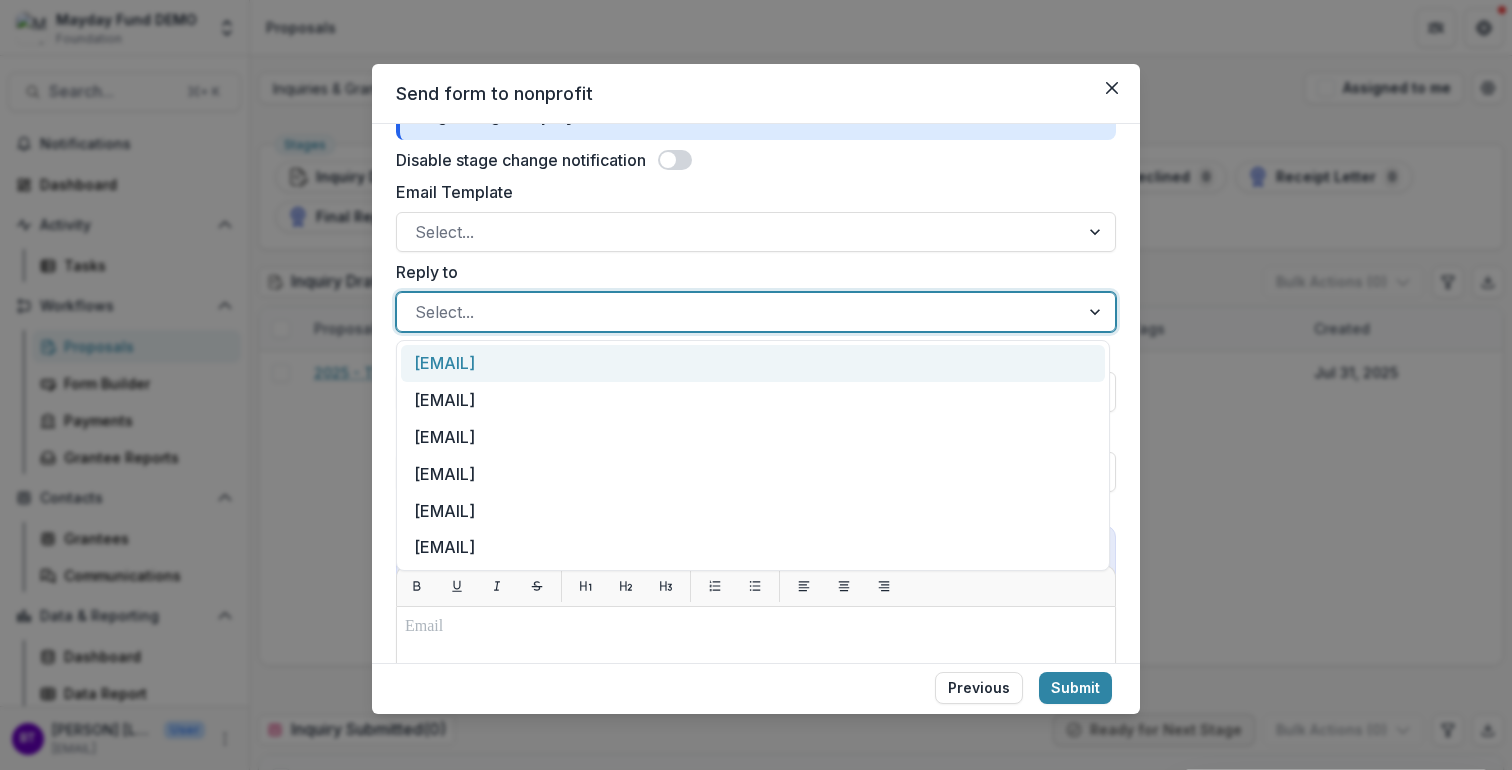 click at bounding box center [738, 312] 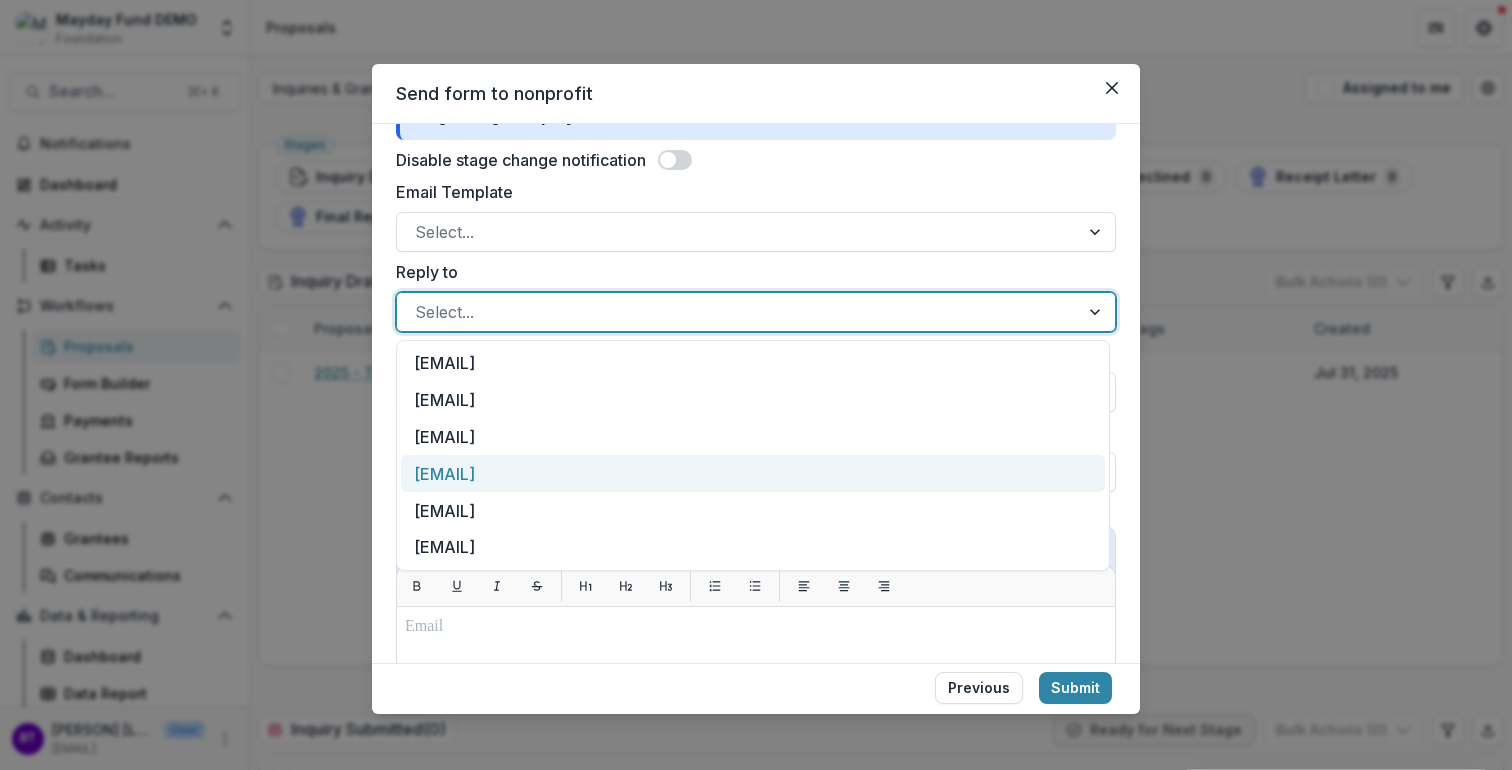 click on "rebecca@windrivertrust.com" at bounding box center [753, 473] 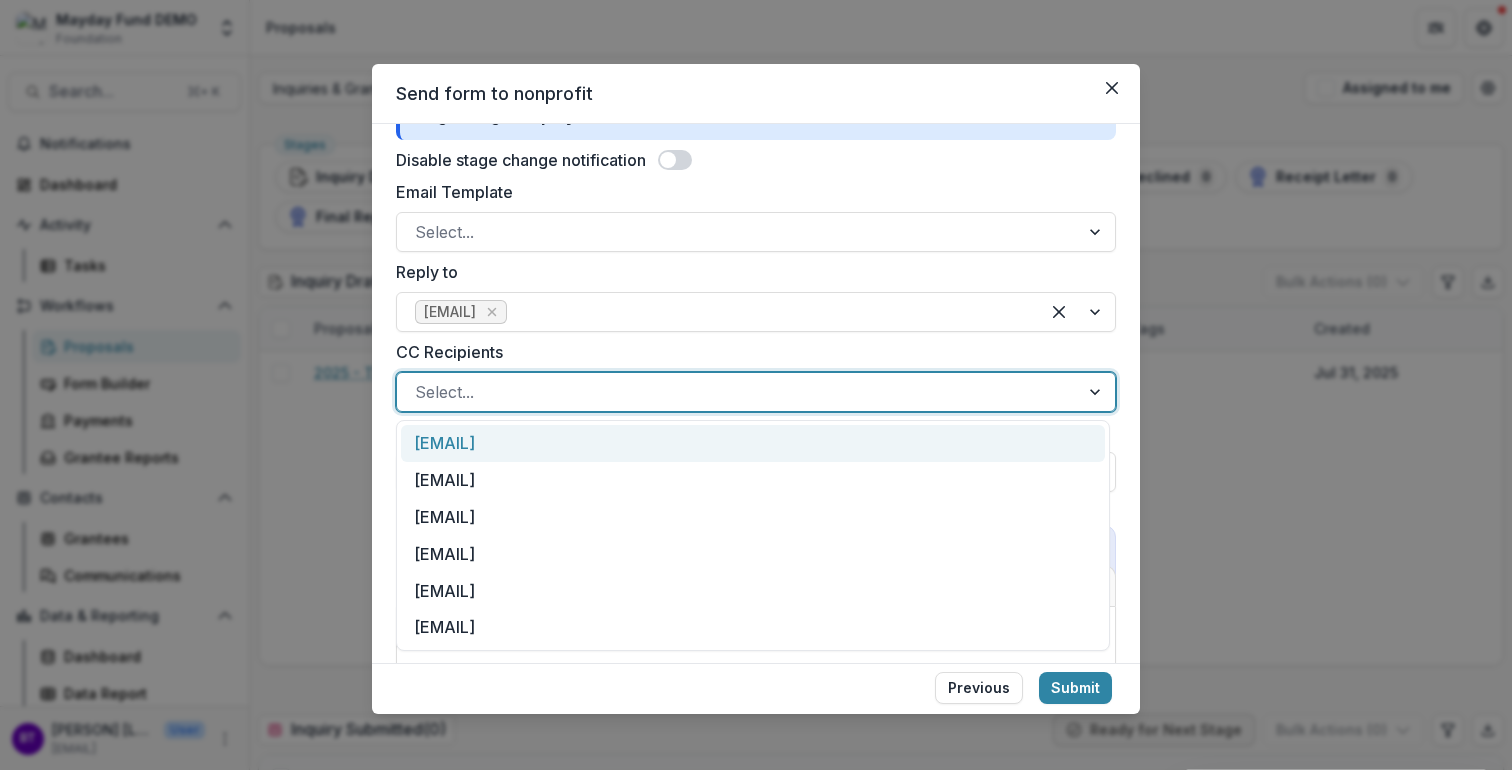 click at bounding box center [738, 392] 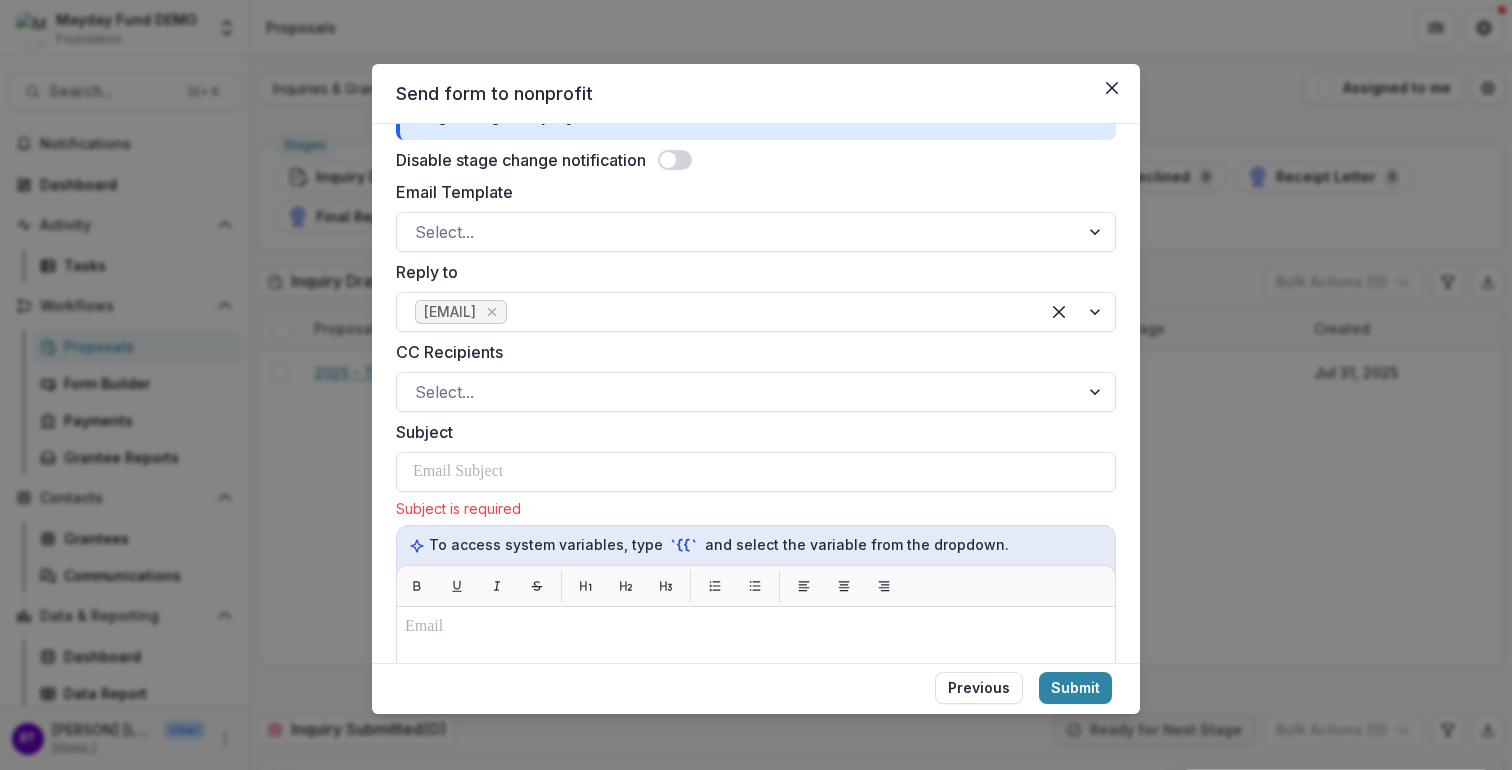 click on "CC Recipients" at bounding box center [750, 352] 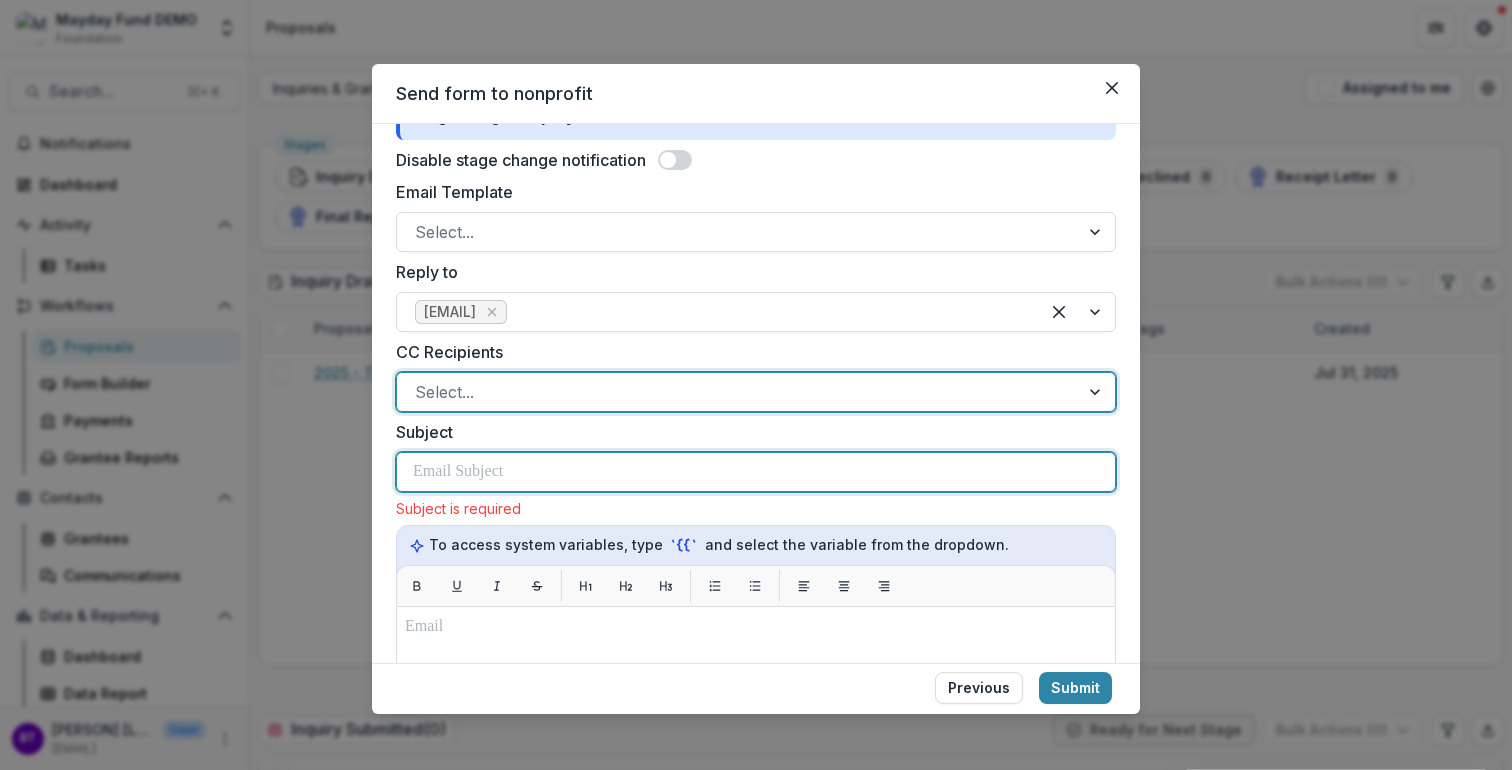 click at bounding box center (756, 472) 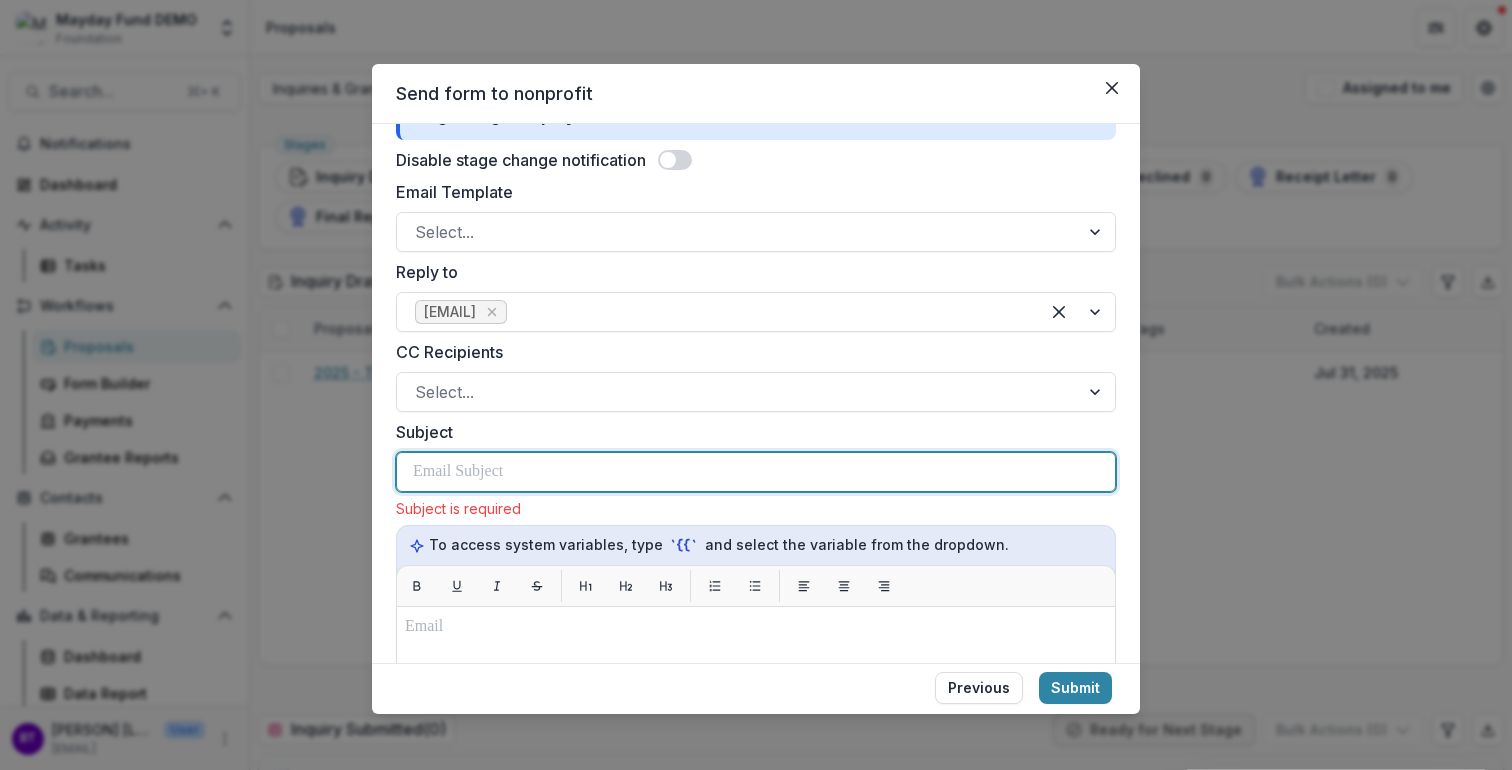 type 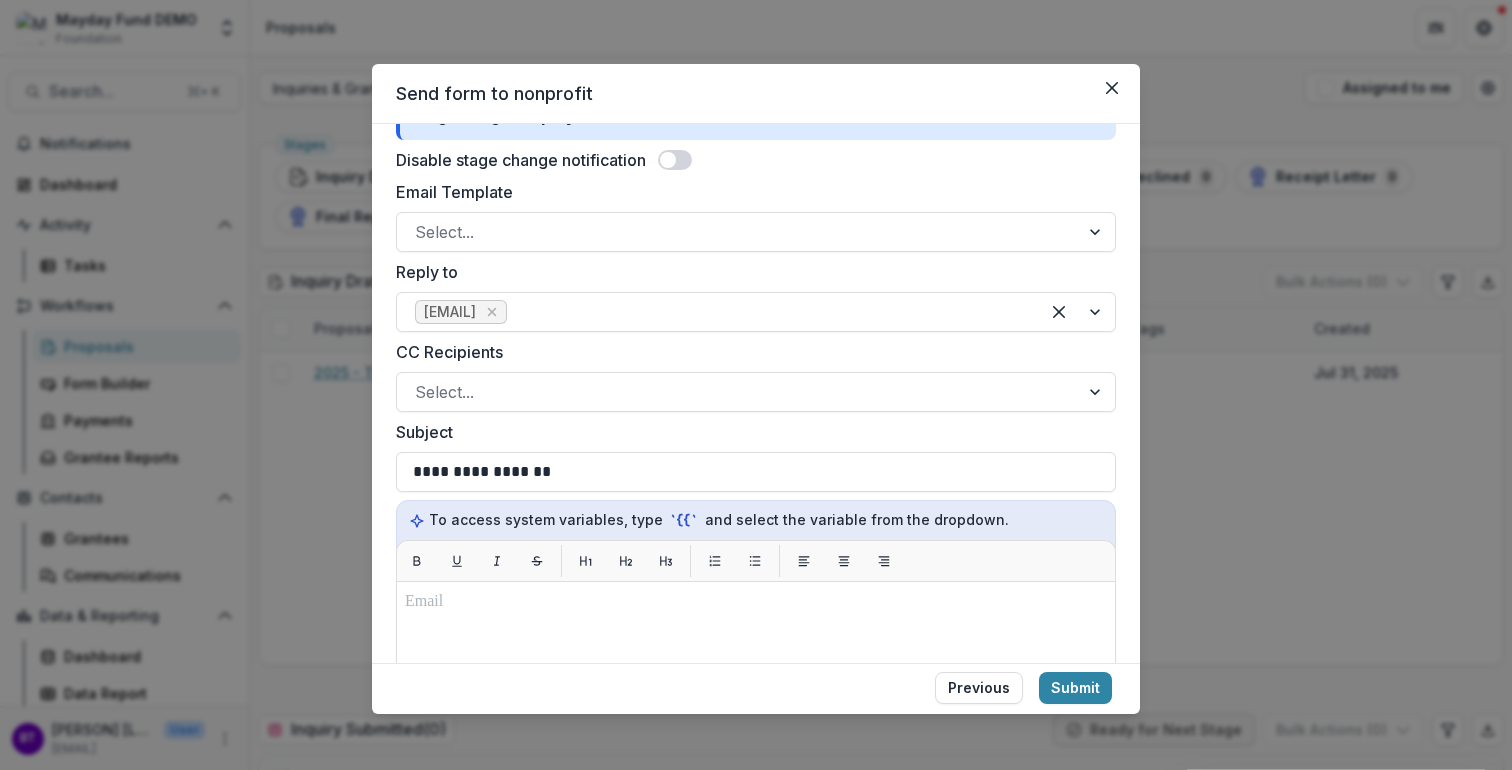type 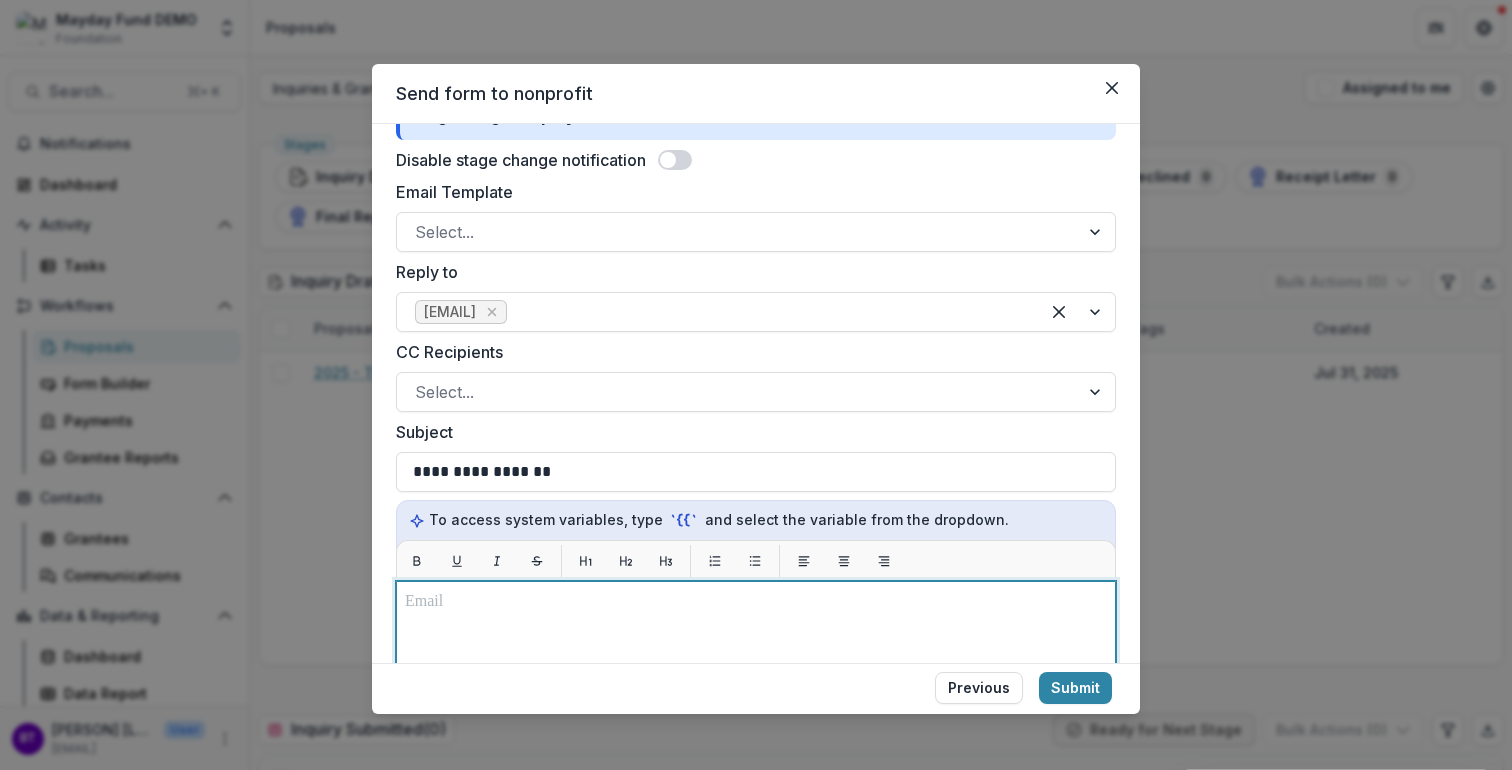 click at bounding box center [756, 602] 